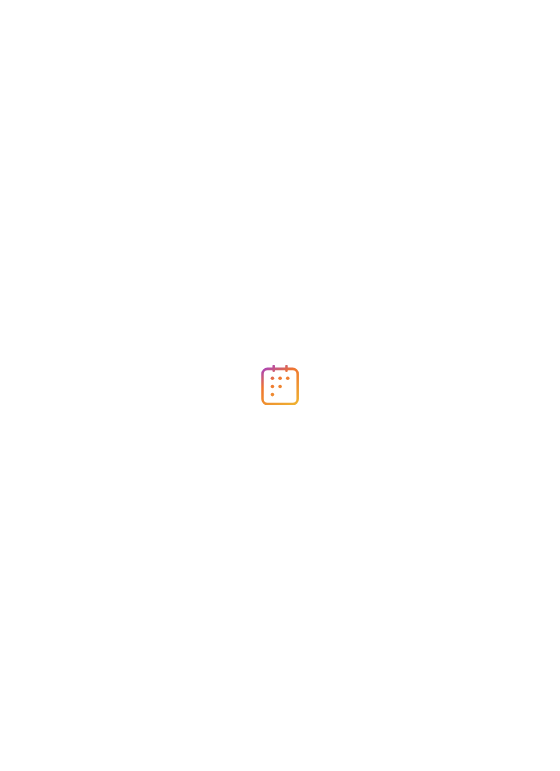 scroll, scrollTop: 0, scrollLeft: 0, axis: both 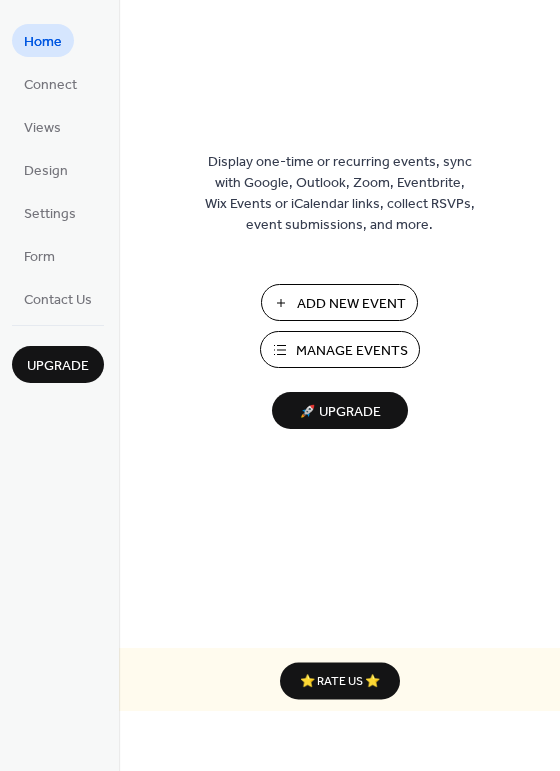 click on "Manage Events" at bounding box center [352, 351] 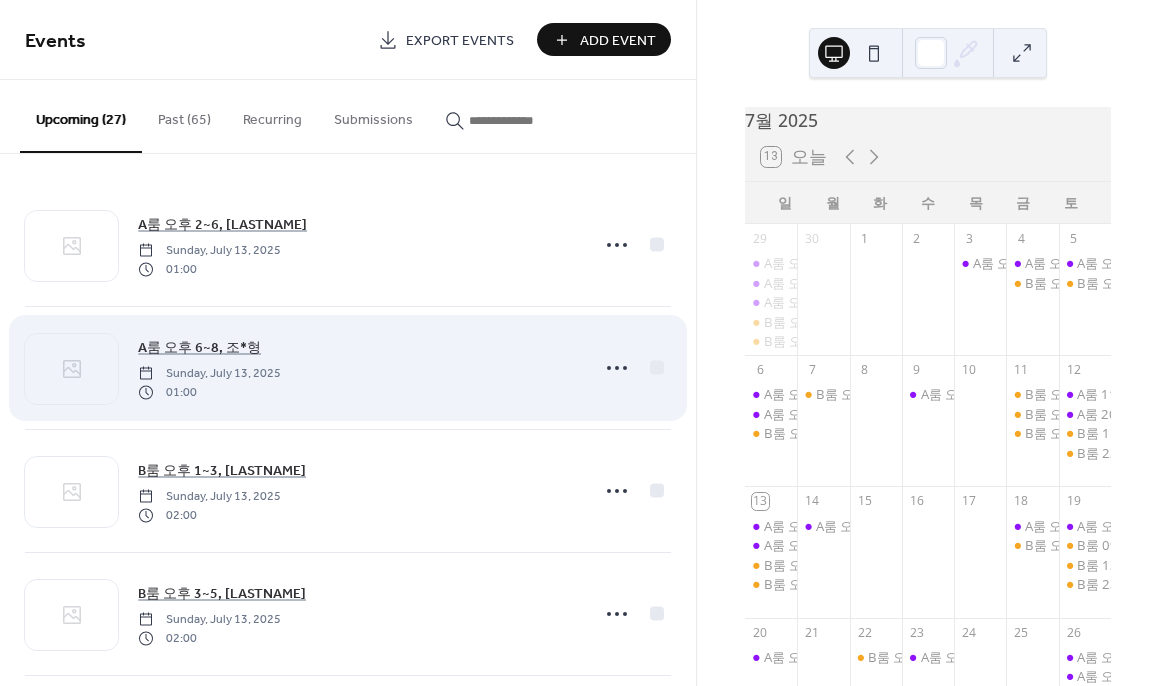 scroll, scrollTop: 0, scrollLeft: 0, axis: both 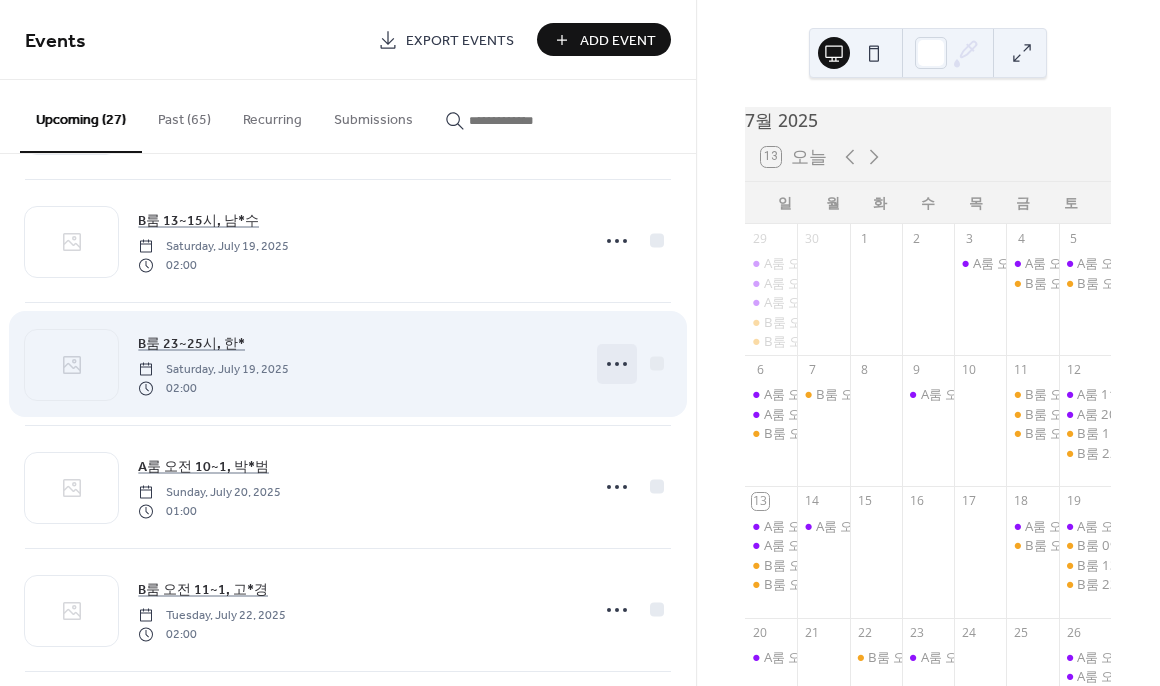 click 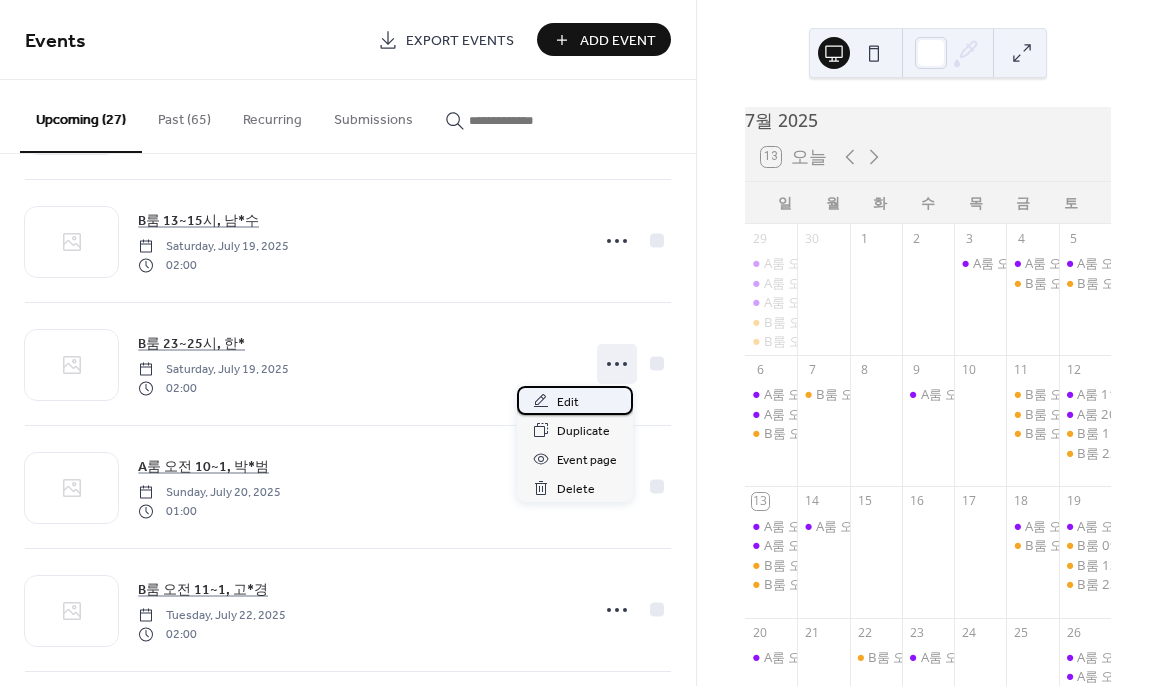 click on "Edit" at bounding box center (575, 400) 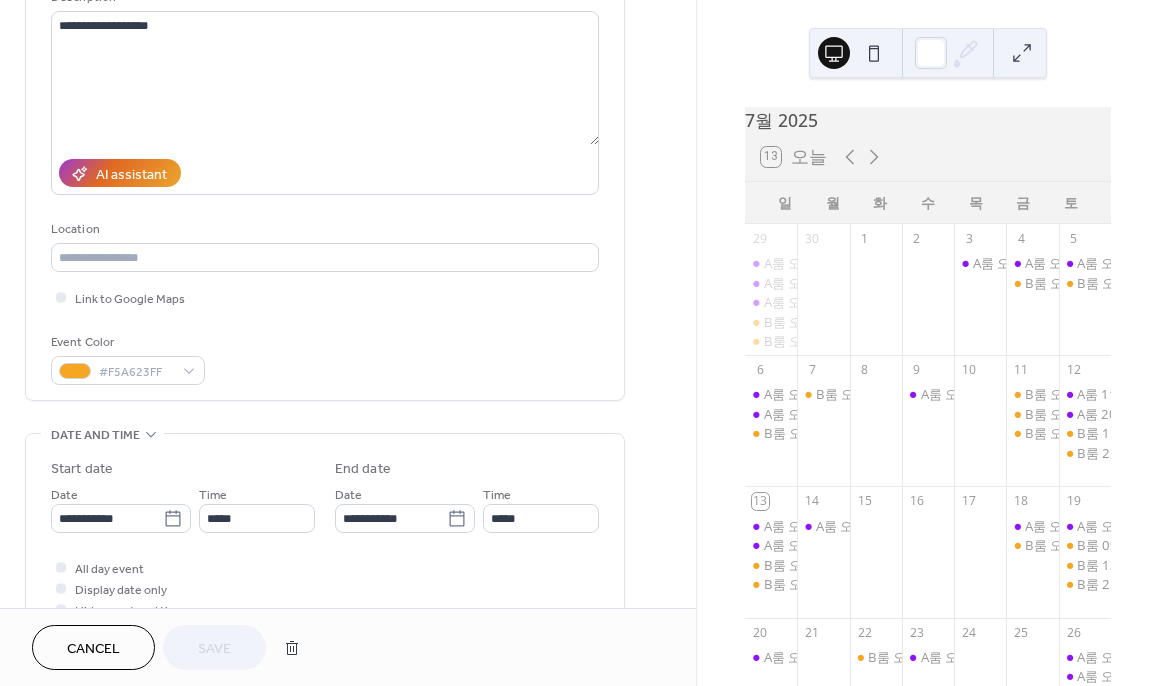 scroll, scrollTop: 222, scrollLeft: 0, axis: vertical 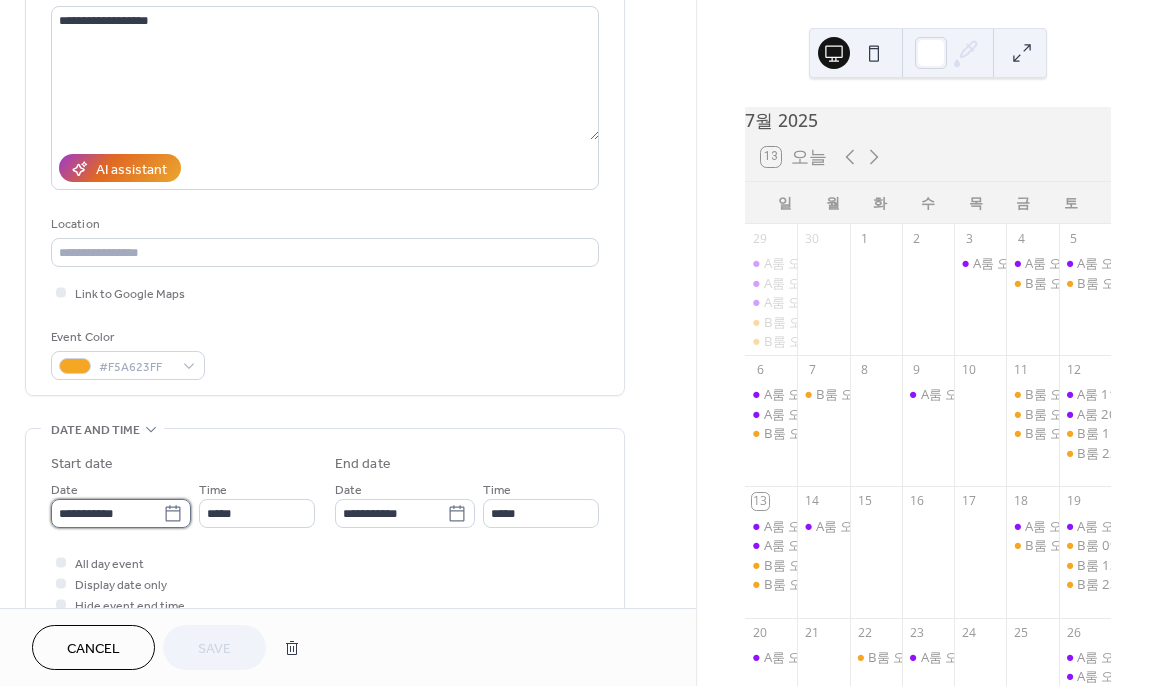 click on "**********" at bounding box center (580, 343) 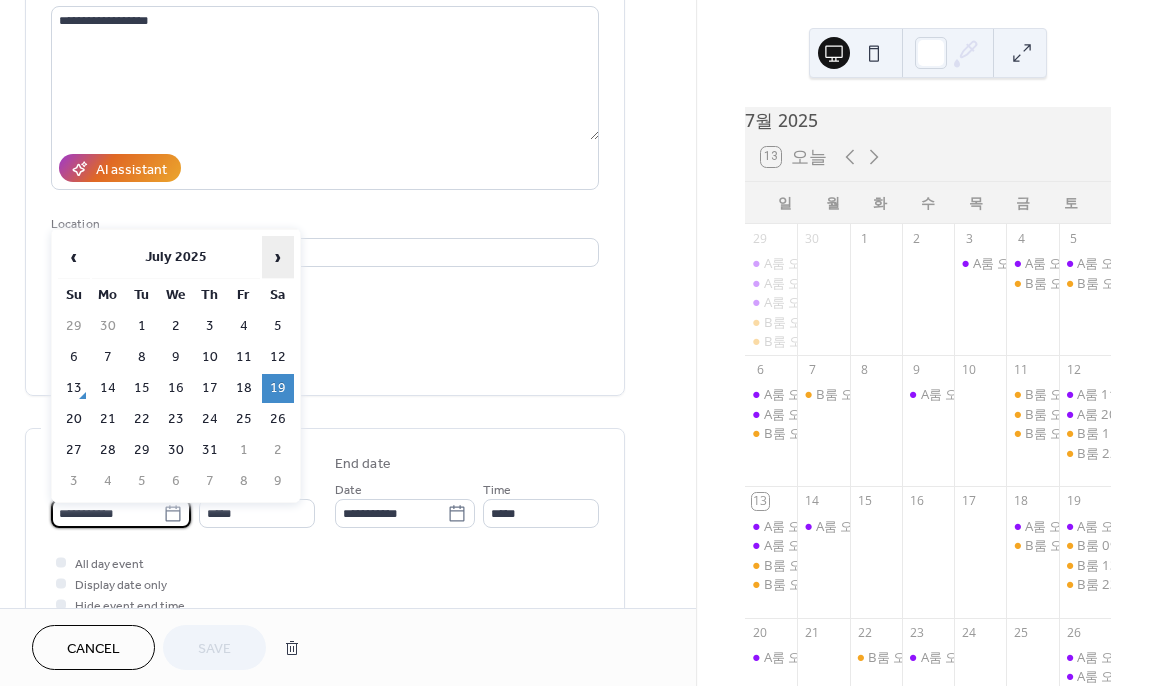 click on "›" at bounding box center (278, 257) 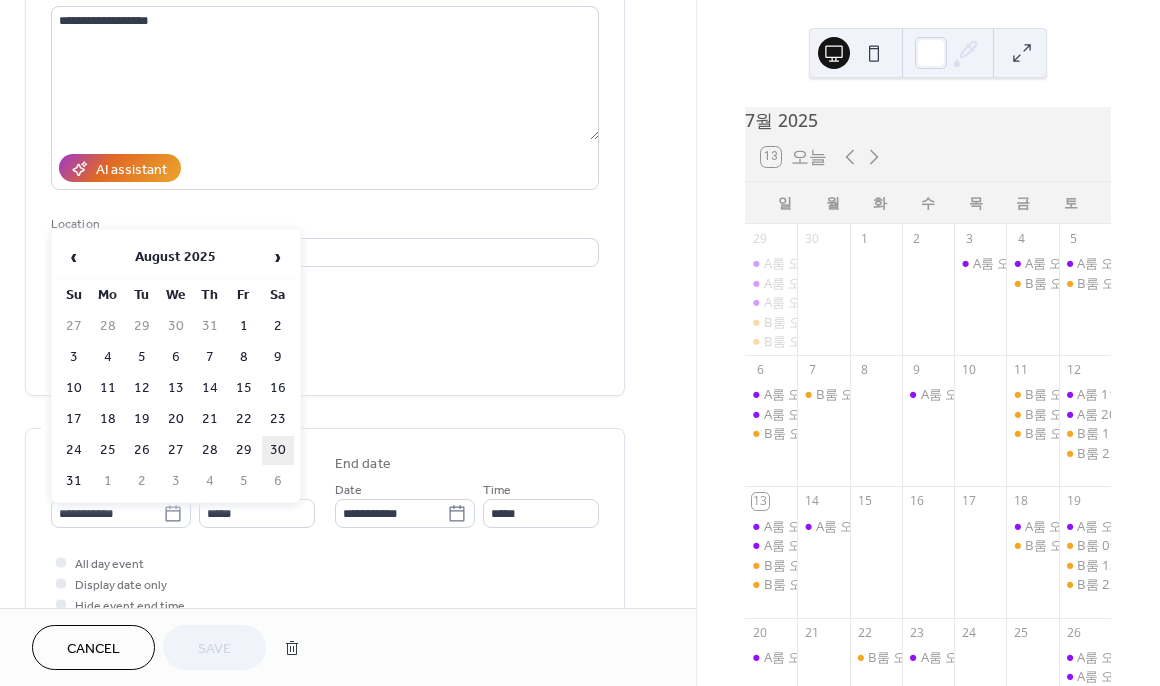click on "30" at bounding box center (278, 450) 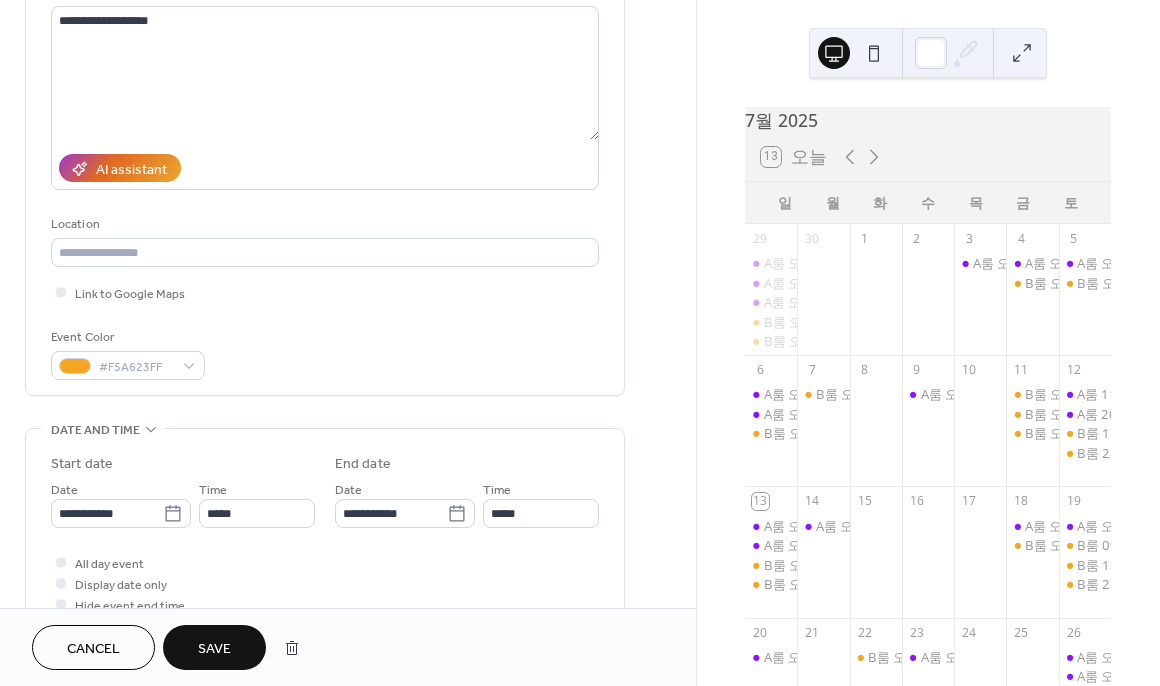 click on "Save" at bounding box center [214, 647] 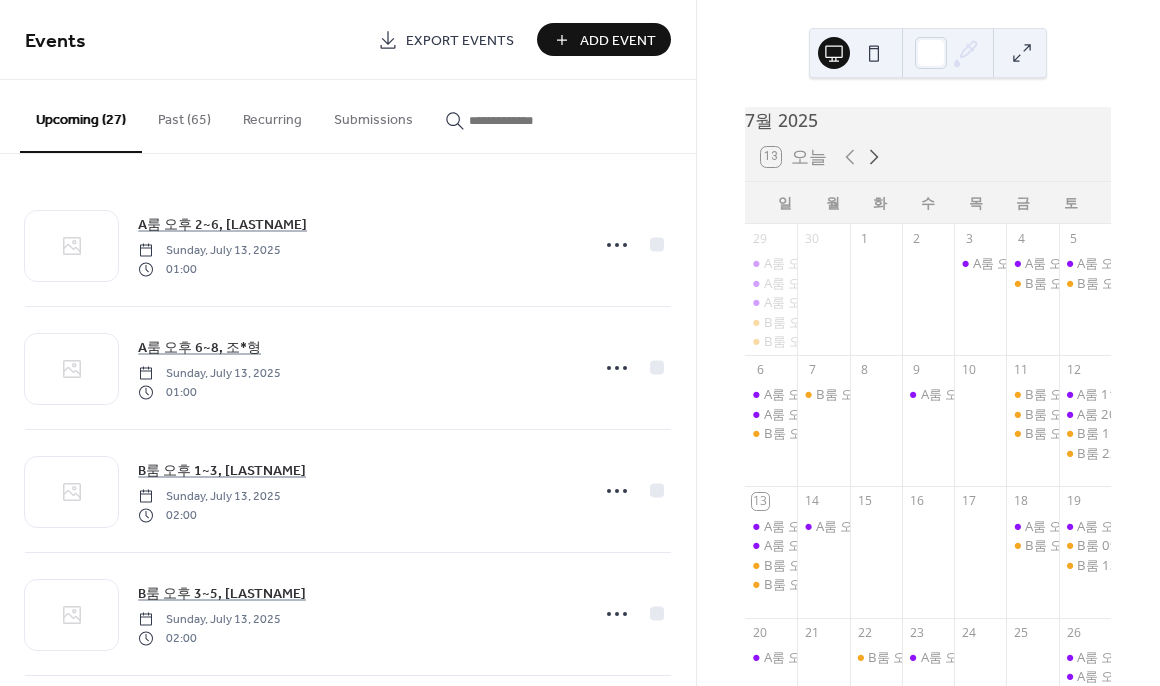 click 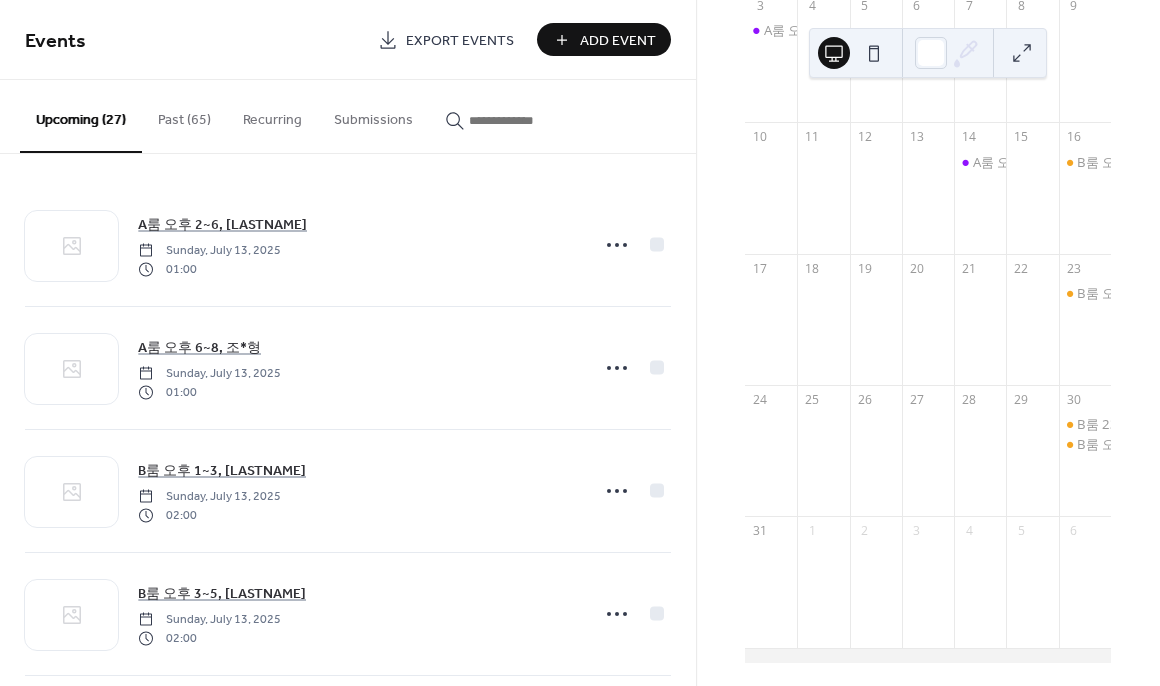 scroll, scrollTop: 384, scrollLeft: 0, axis: vertical 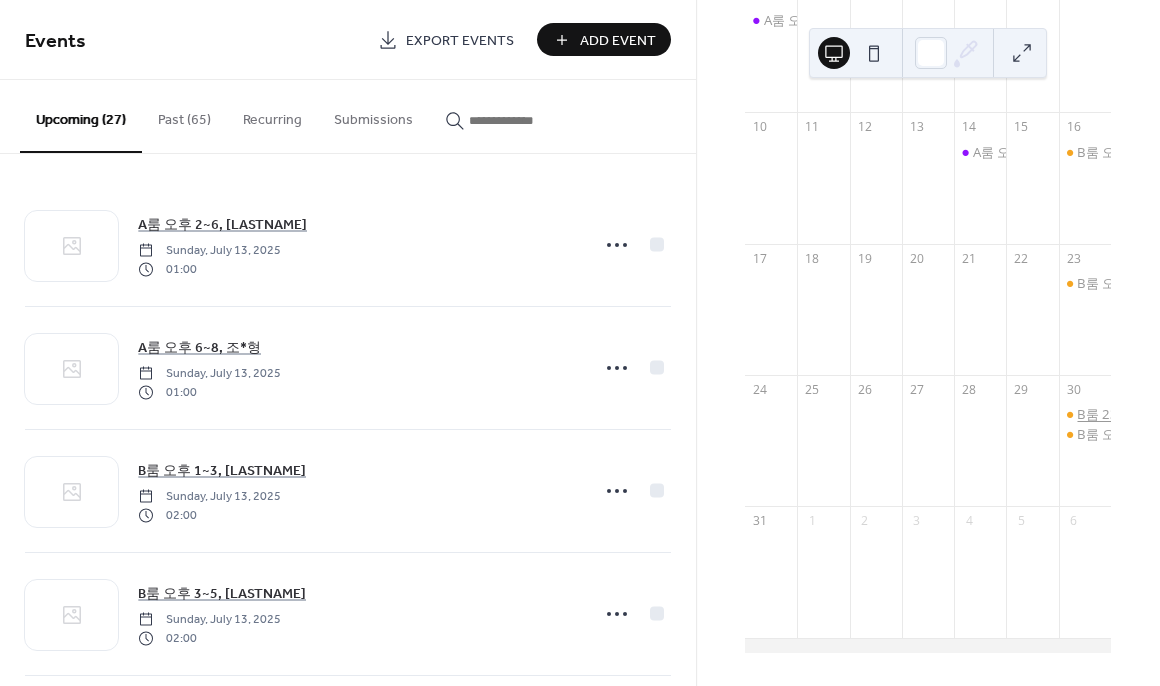 click on "B룸 23~25시, 한*" at bounding box center [1129, 414] 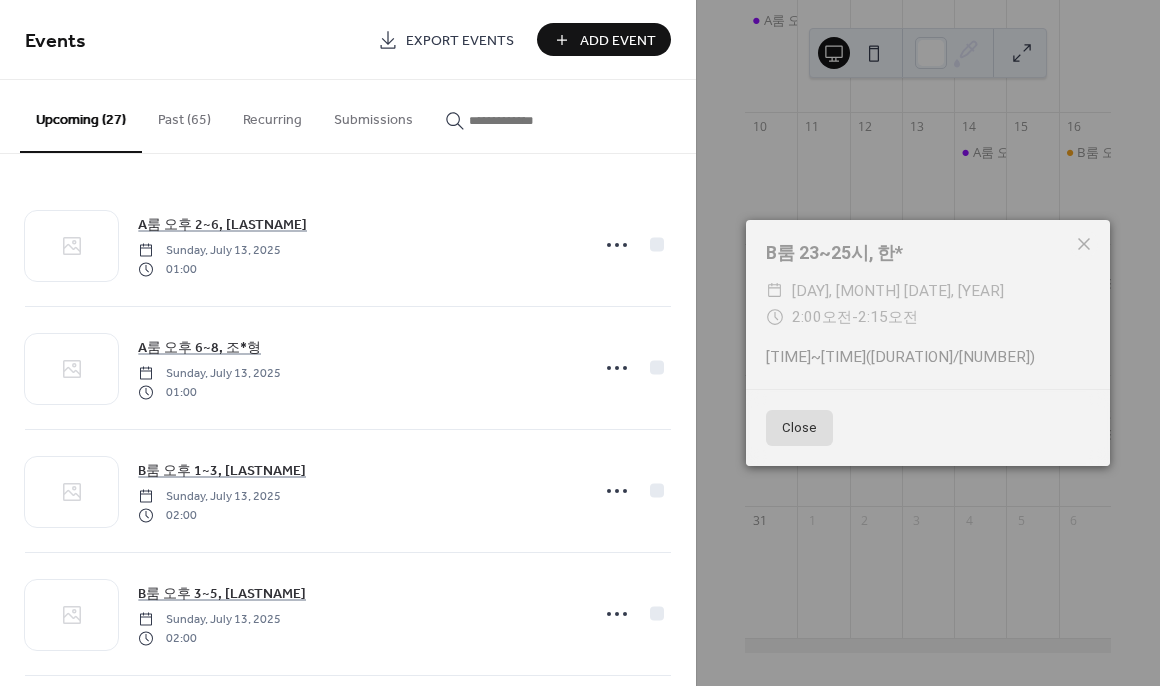 click on "Close" at bounding box center (799, 428) 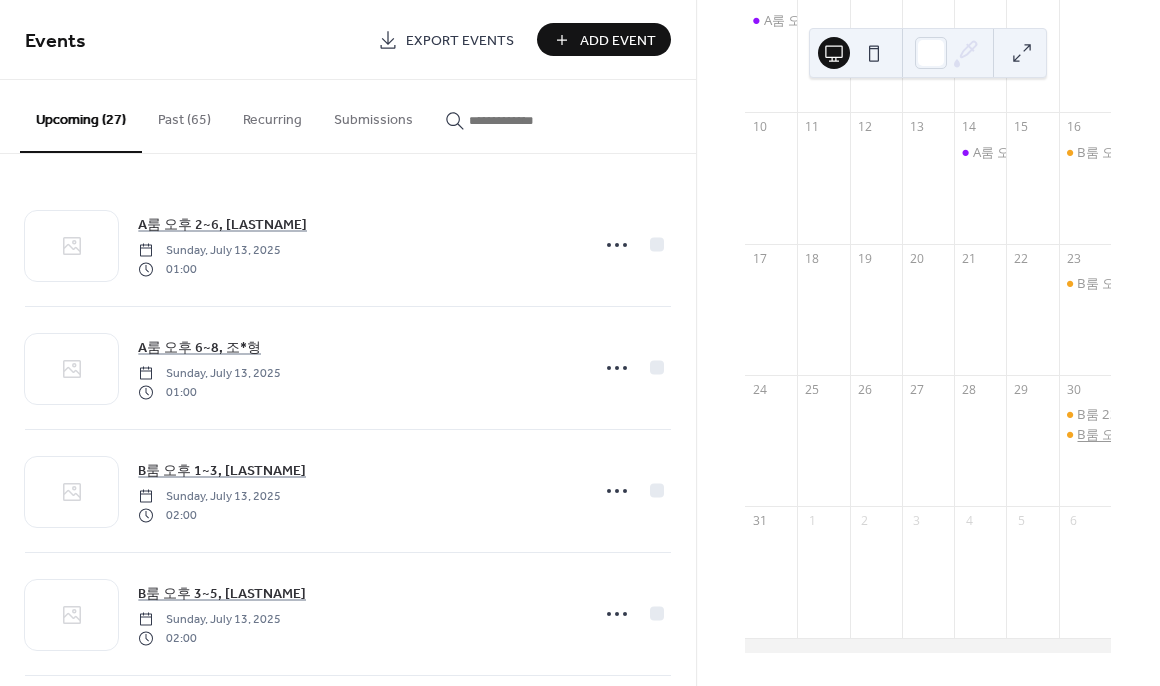 click on "B룸 오후 2~7, 신*경" at bounding box center [1135, 434] 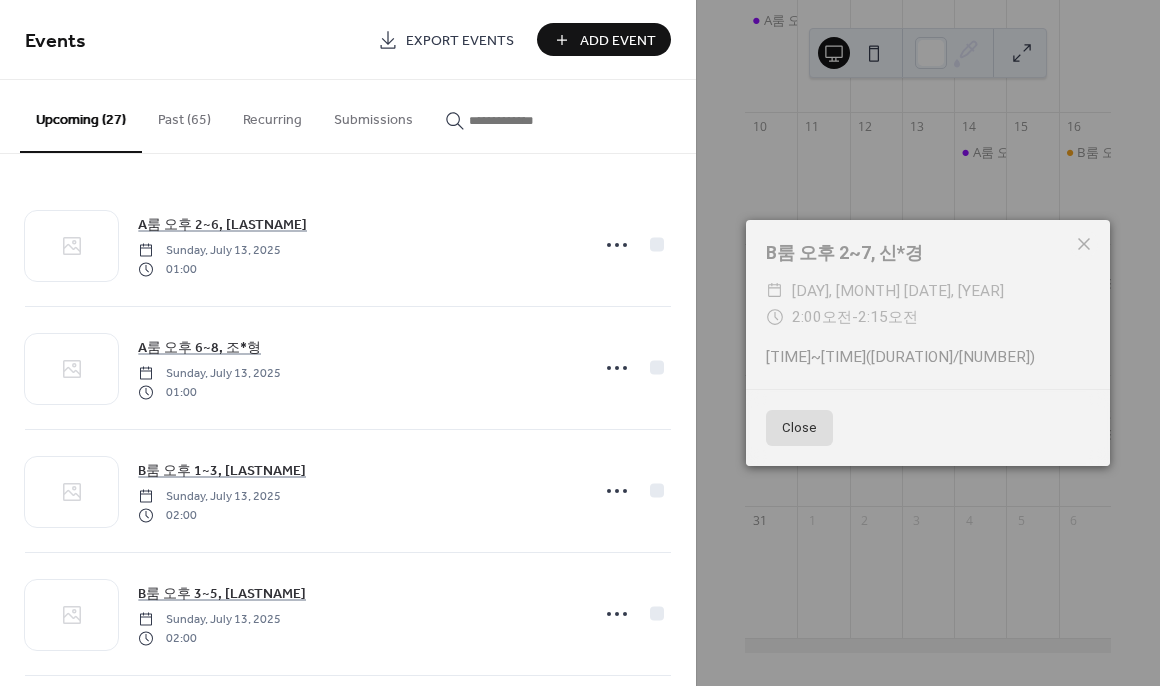 click on "14:00~19:00(5시간/10)" at bounding box center [928, 357] 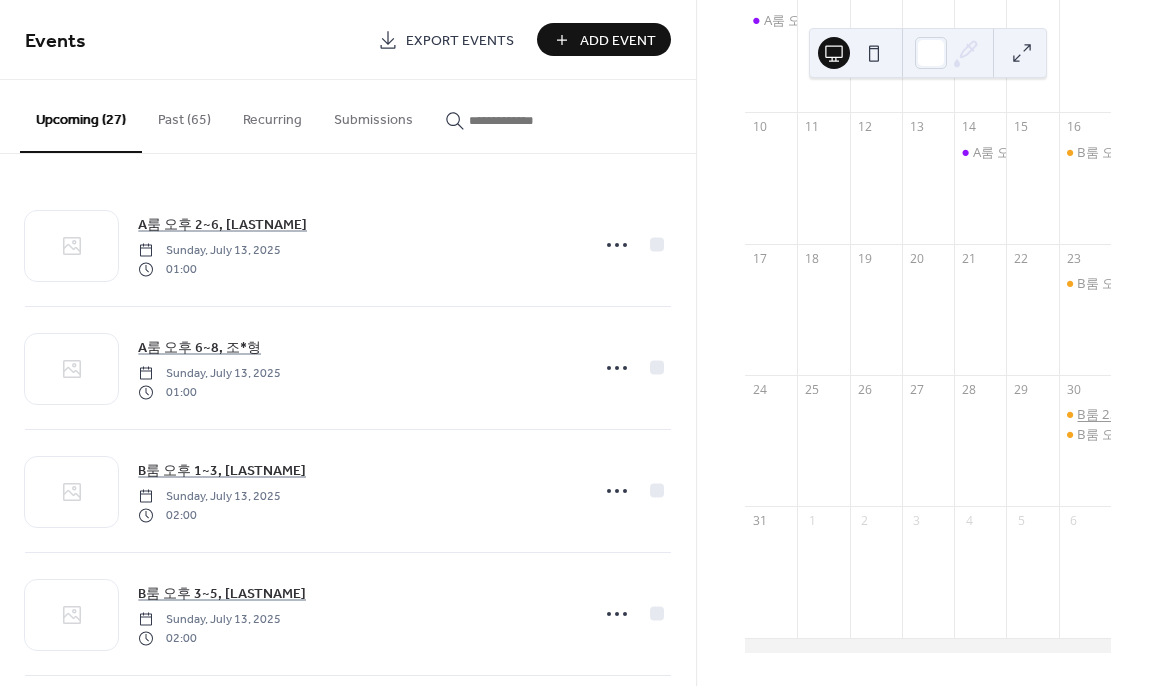 click on "B룸 23~25시, 한*" at bounding box center (1129, 414) 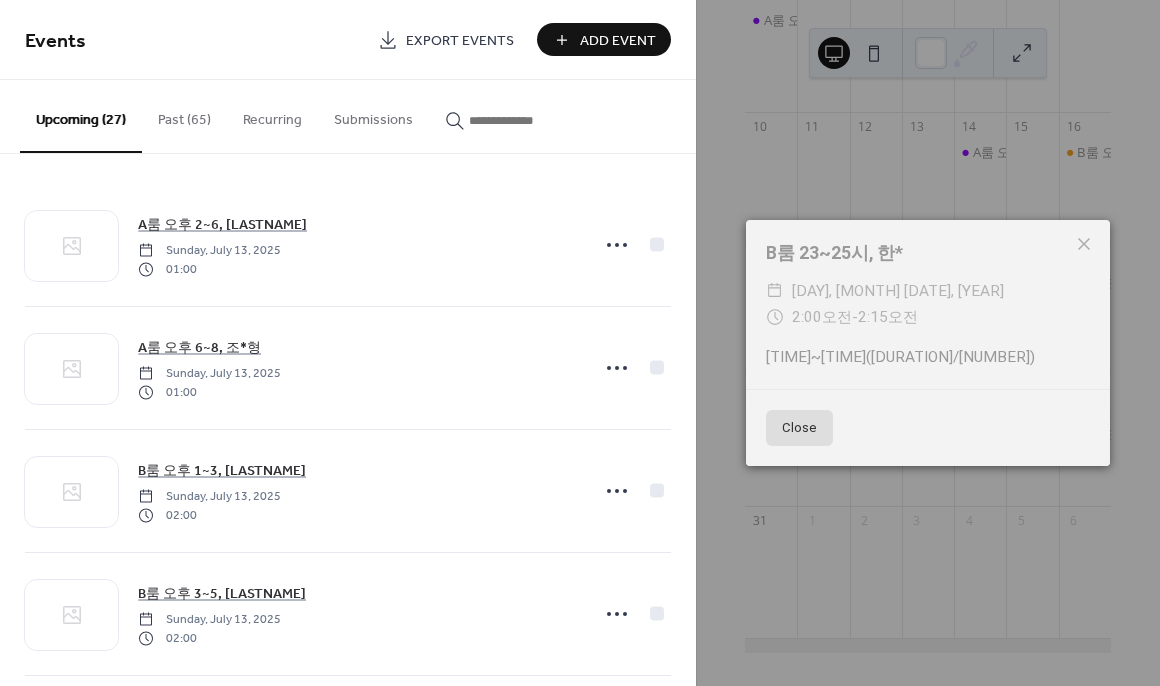 click on "Close" at bounding box center (799, 428) 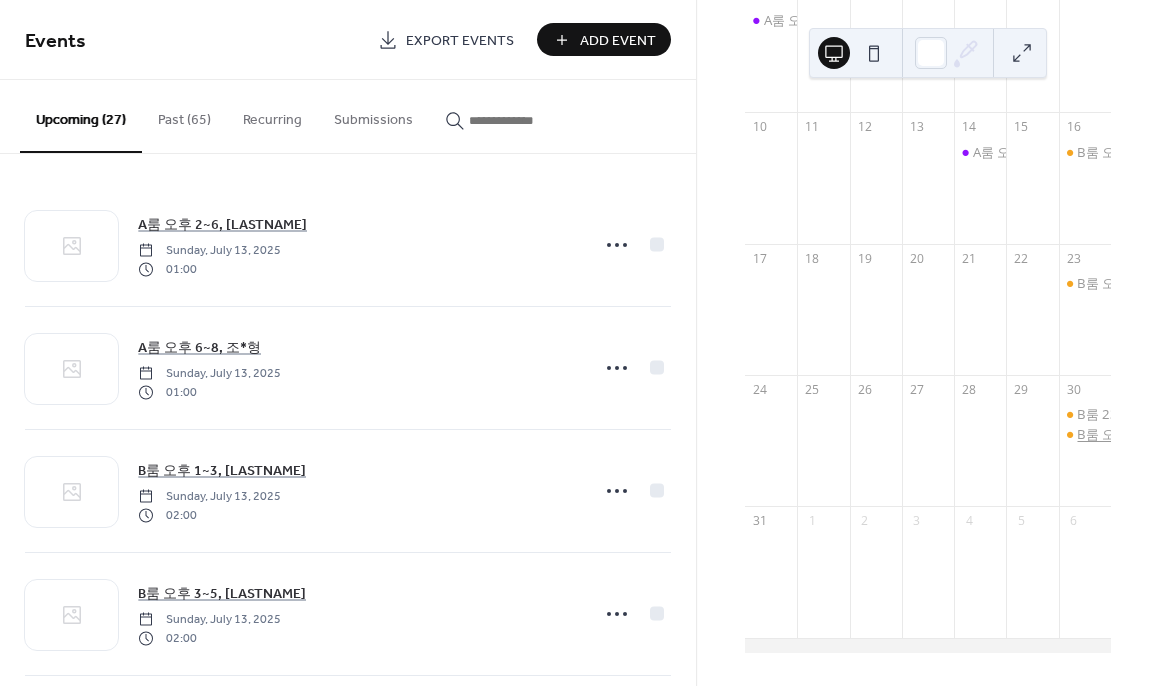 click on "B룸 오후 2~7, 신*경" at bounding box center [1135, 434] 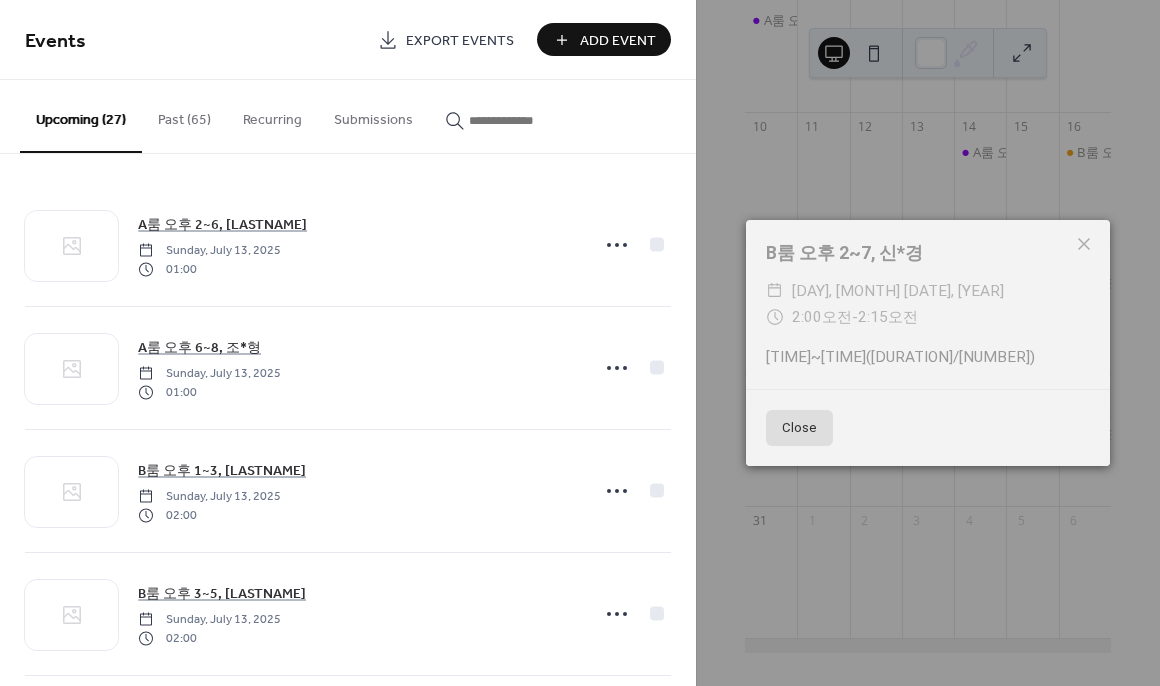 click on "Close" at bounding box center (799, 428) 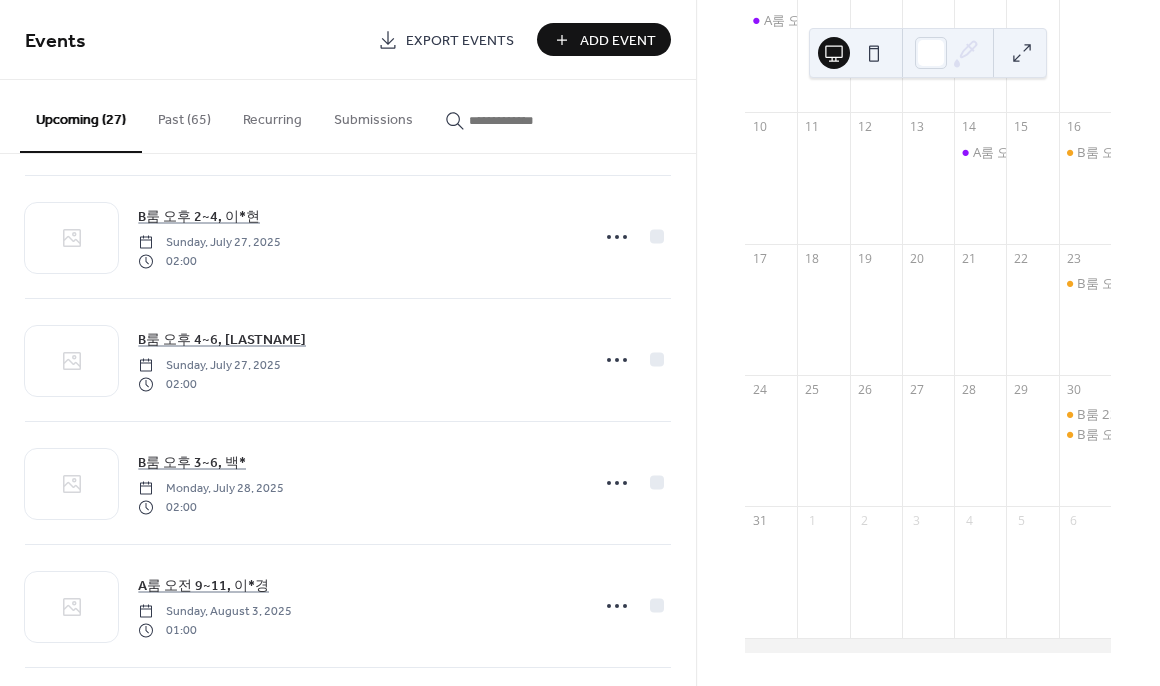 scroll, scrollTop: 2844, scrollLeft: 0, axis: vertical 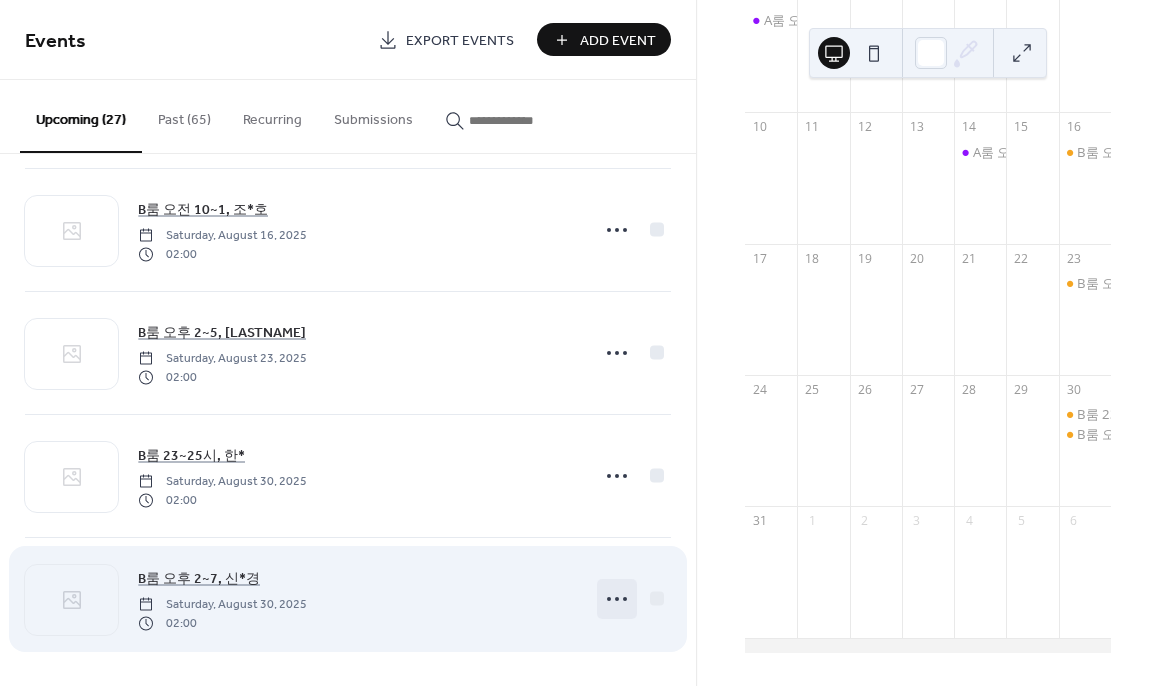 click 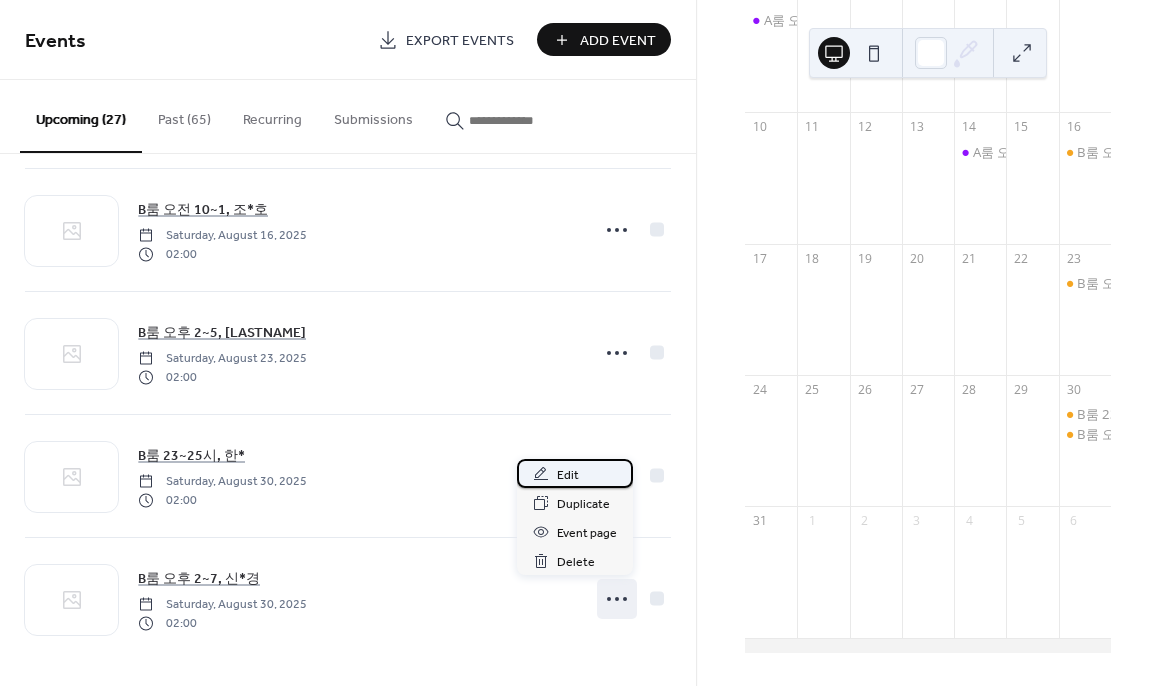 click on "Edit" at bounding box center [575, 473] 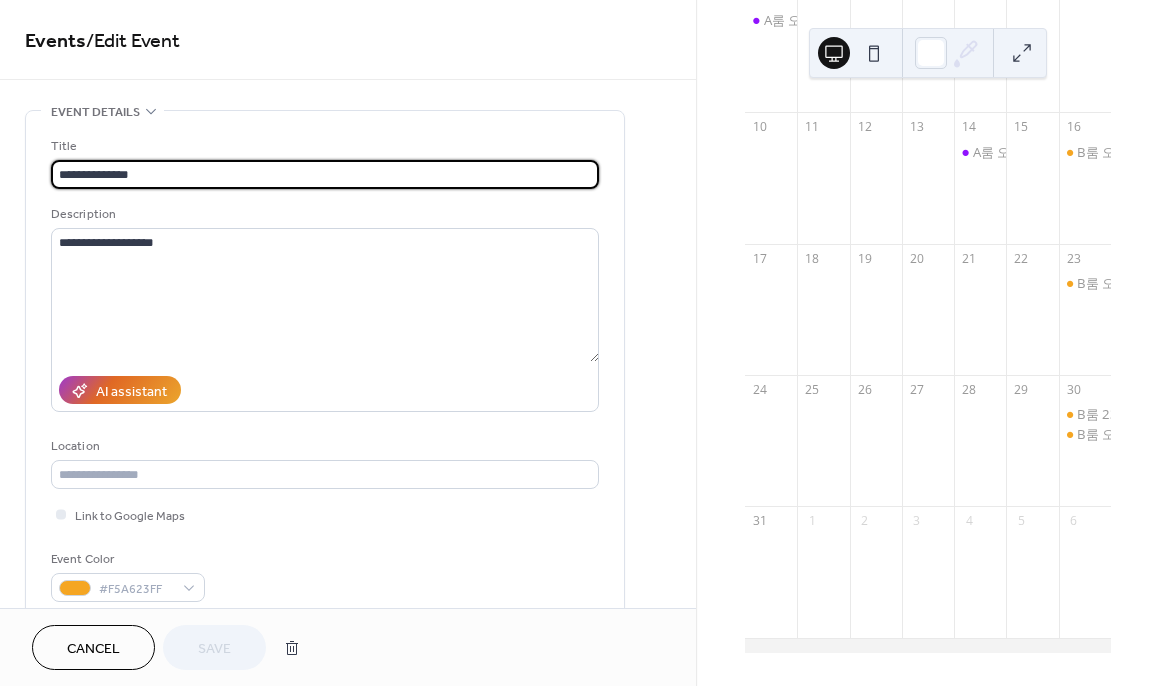 click on "**********" at bounding box center [325, 174] 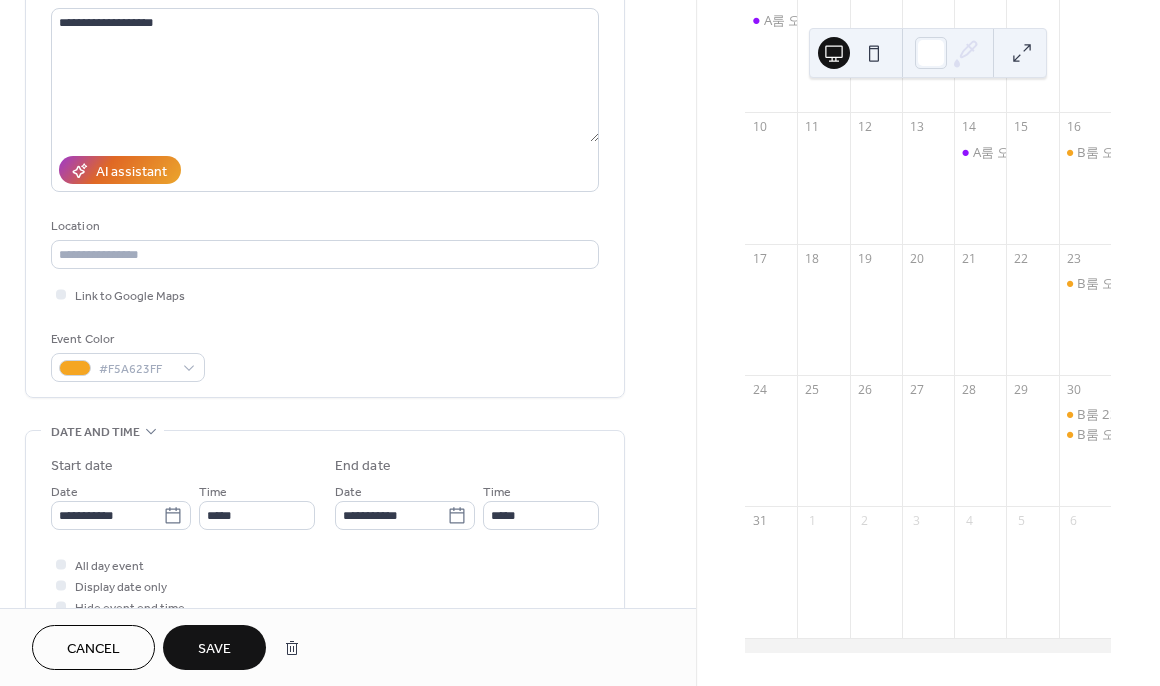 scroll, scrollTop: 222, scrollLeft: 0, axis: vertical 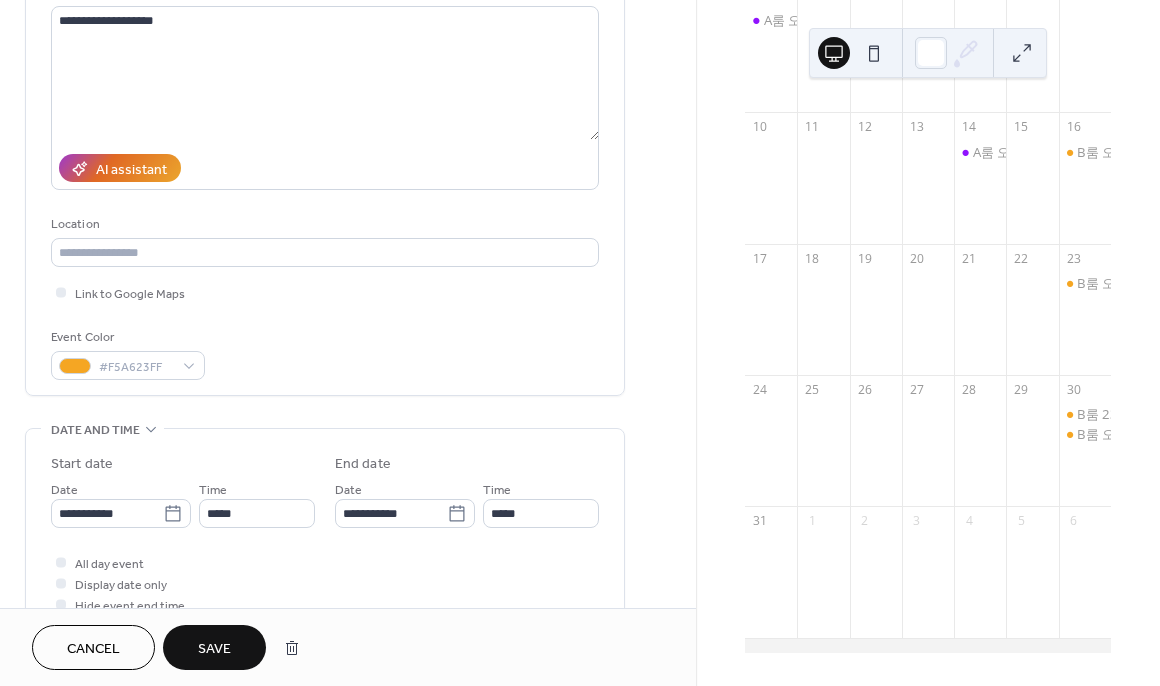 type on "**********" 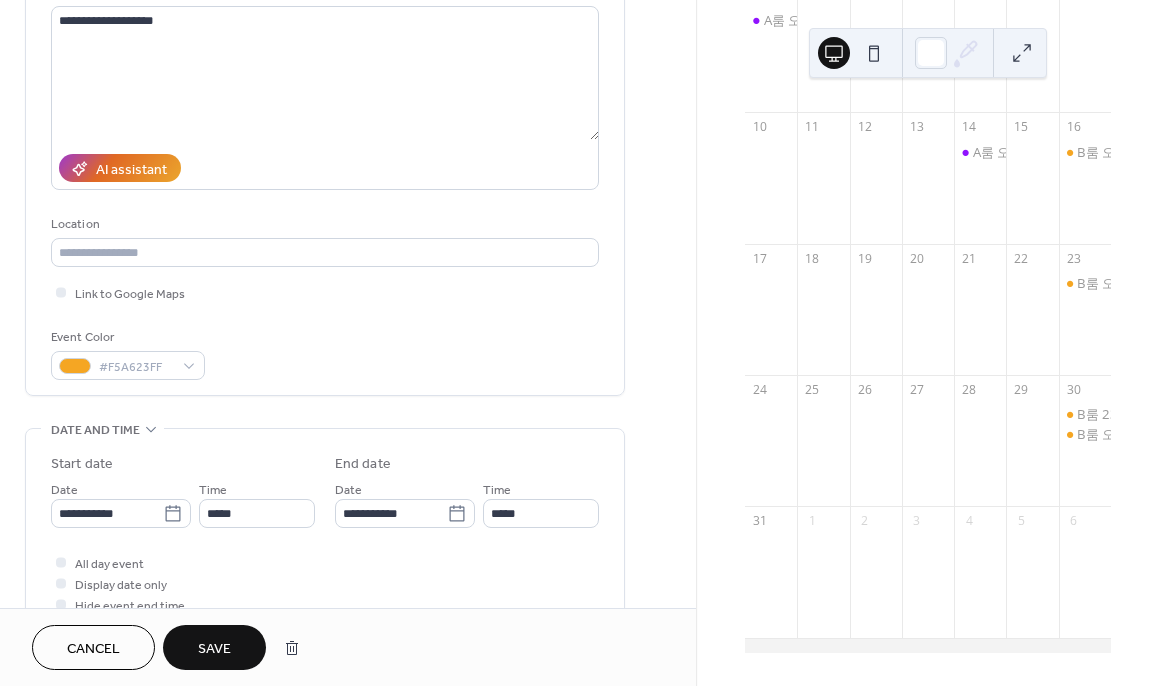 click on "Save" at bounding box center [214, 647] 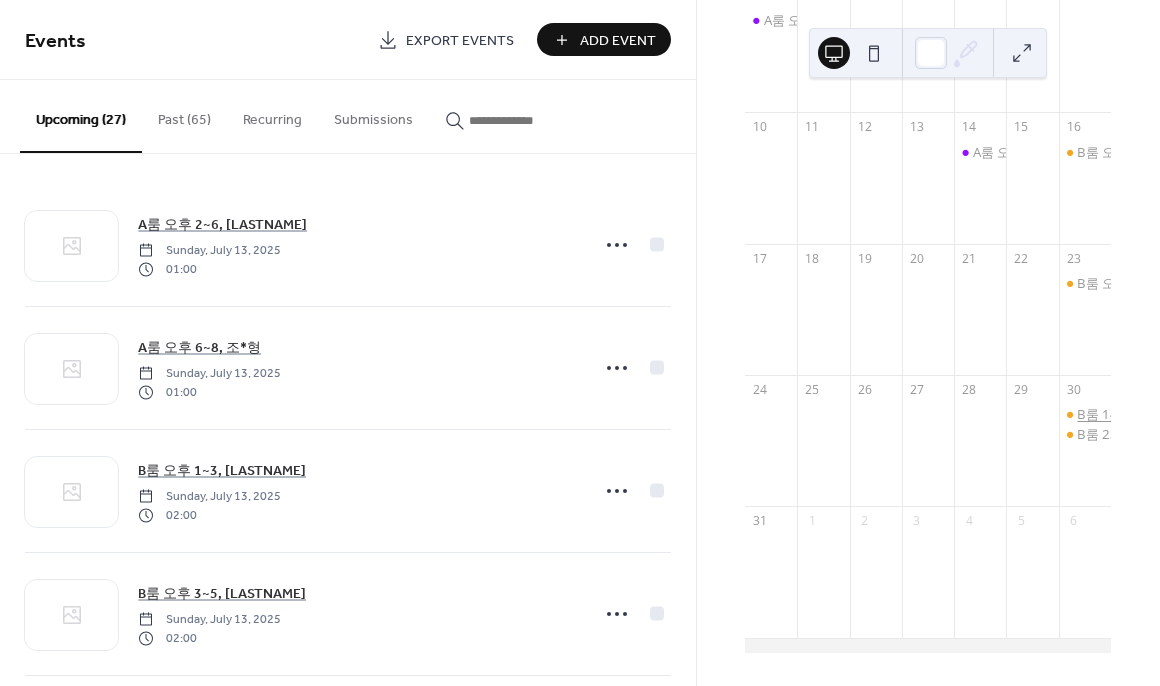 click on "B룸 14~19, 신*경" at bounding box center (1129, 414) 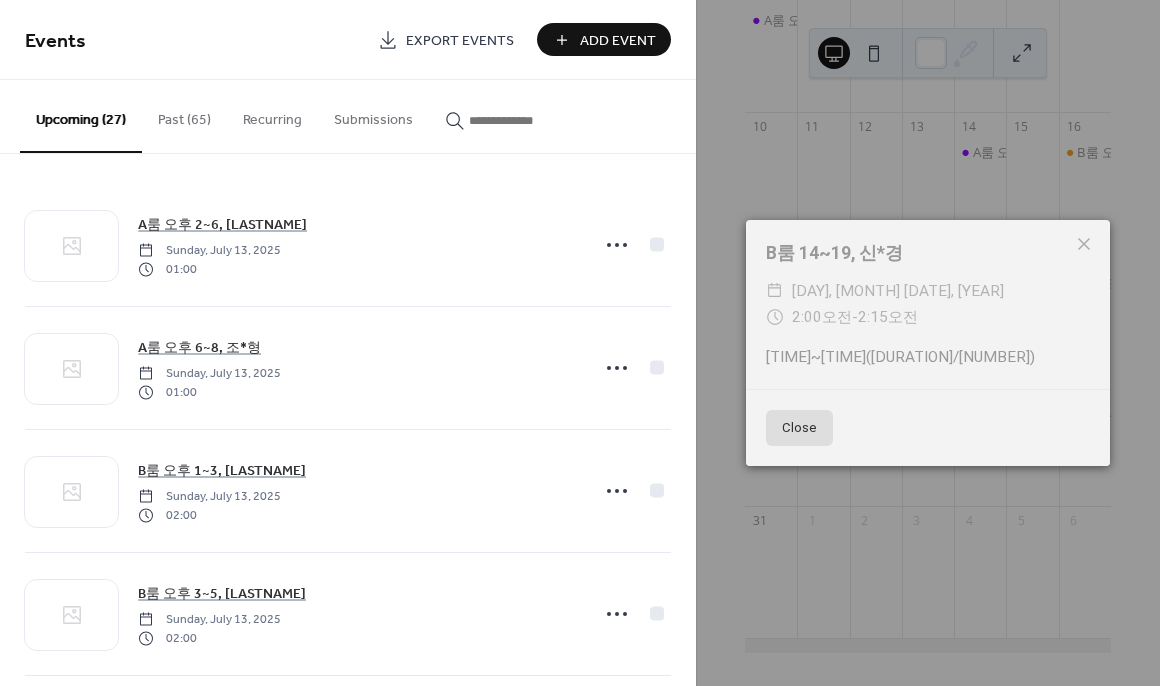 click on "Close" at bounding box center [928, 427] 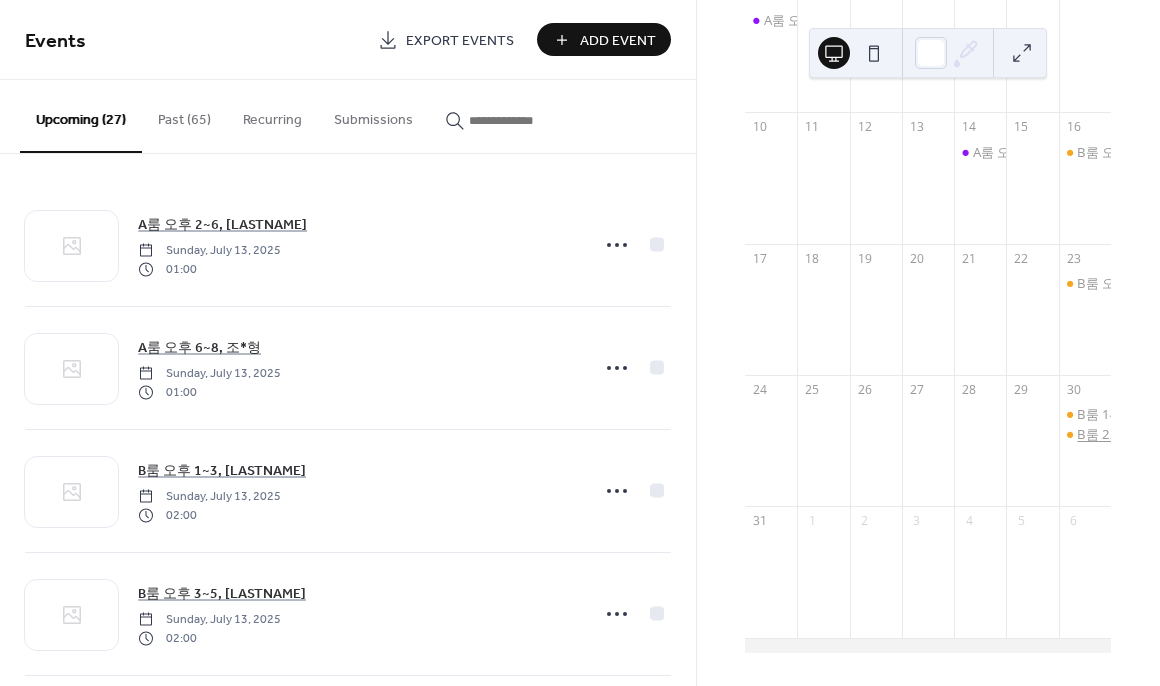 click on "B룸 23~25시, 한*" at bounding box center (1129, 434) 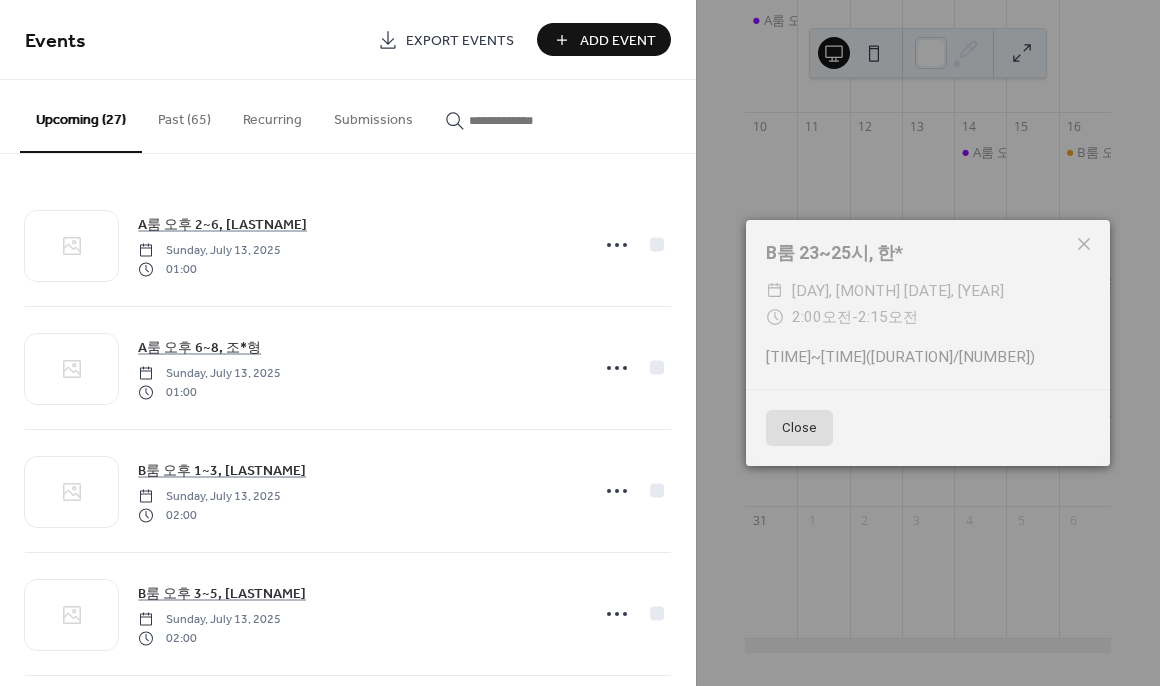 click on "Close" at bounding box center [799, 428] 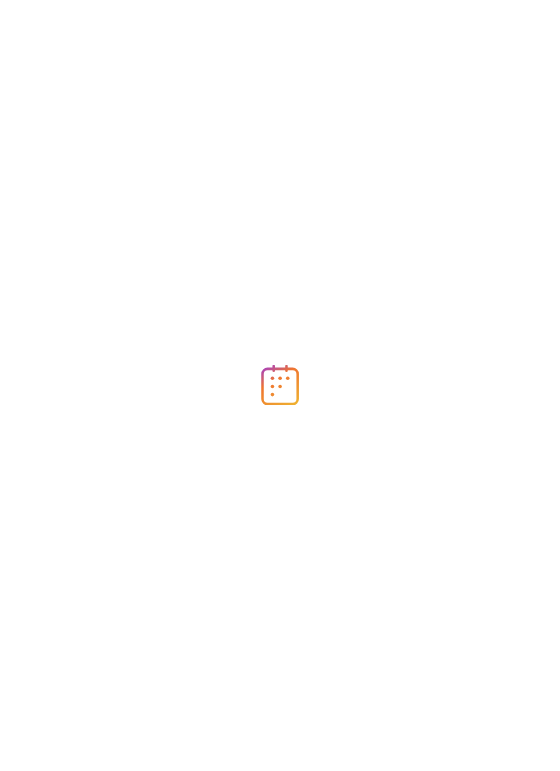 scroll, scrollTop: 0, scrollLeft: 0, axis: both 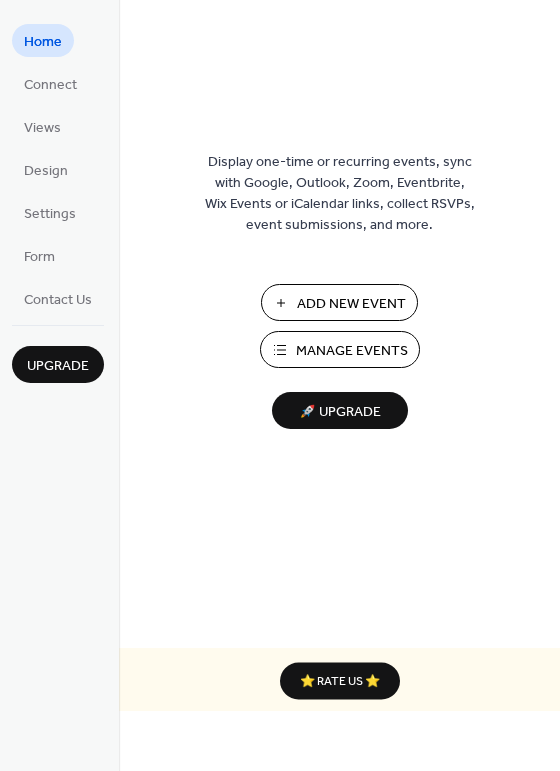 click on "Add New Event" at bounding box center [351, 304] 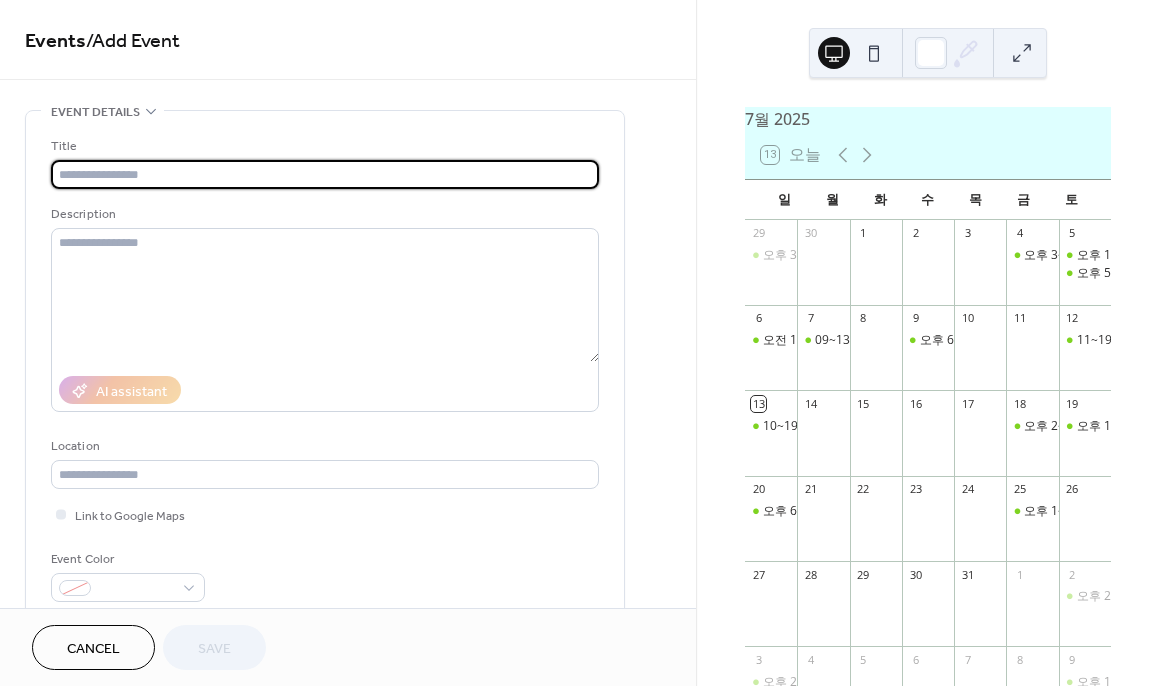 scroll, scrollTop: 0, scrollLeft: 0, axis: both 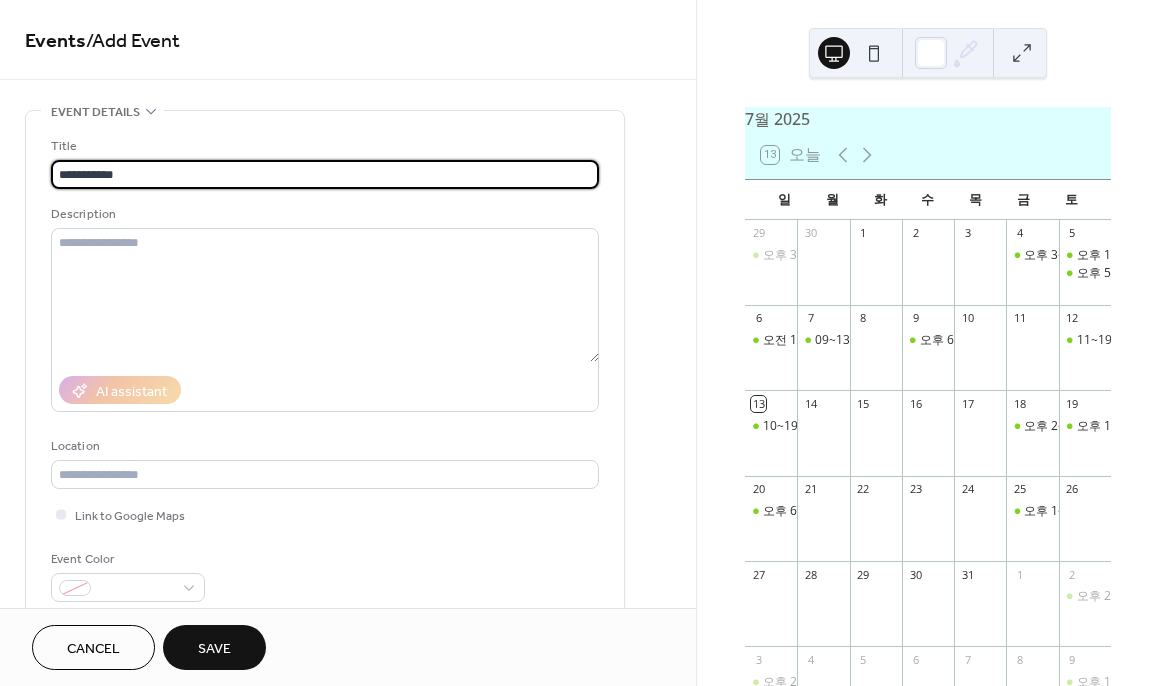 type on "**********" 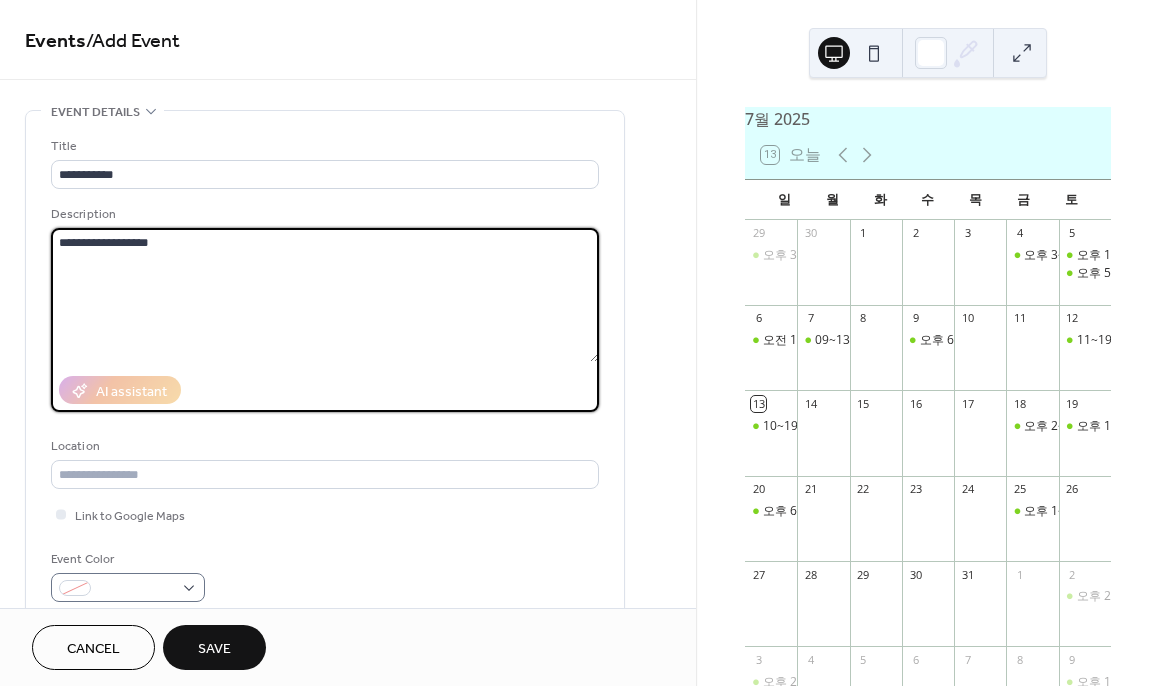 type on "**********" 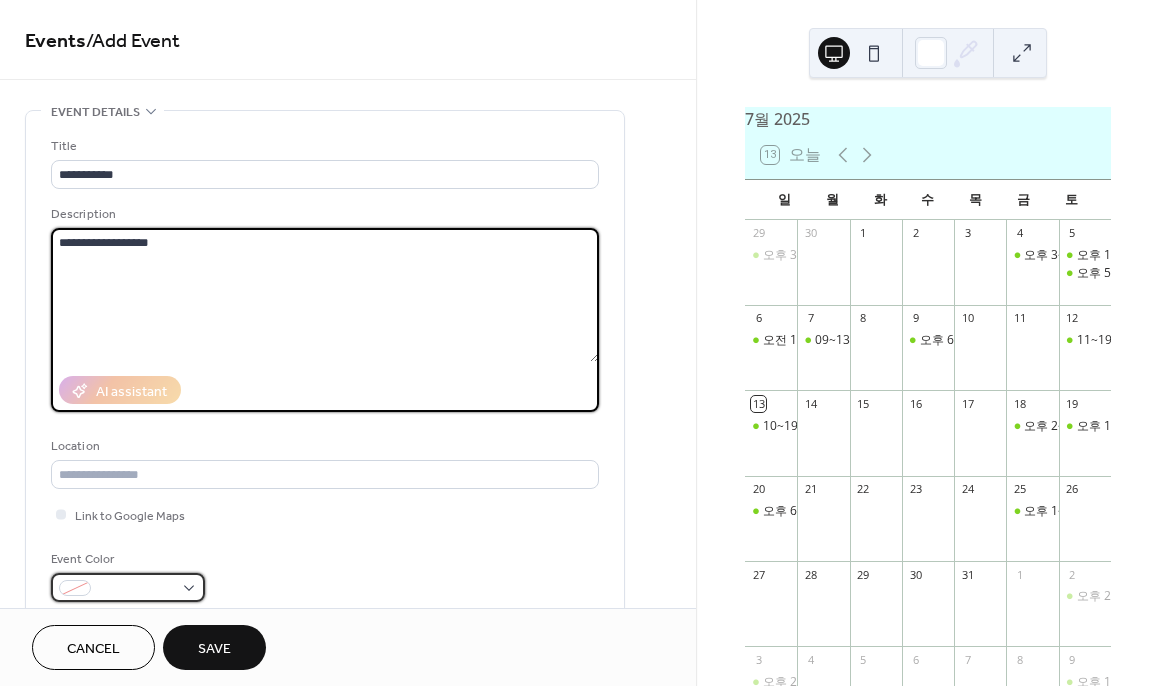 click at bounding box center (128, 587) 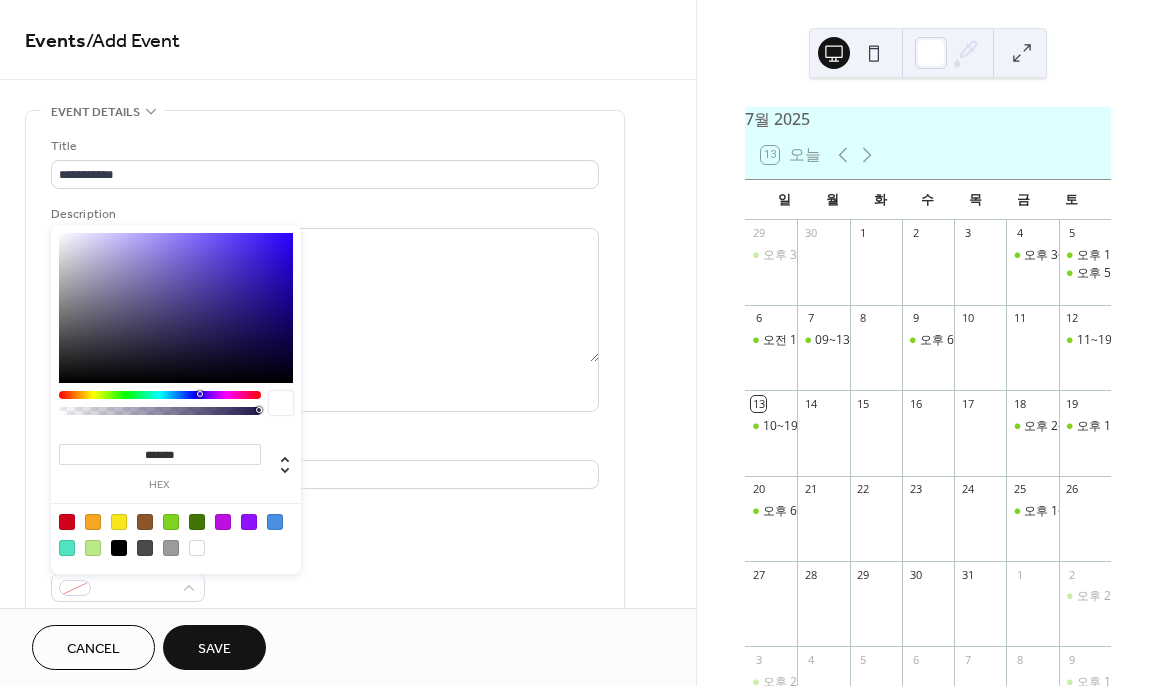 click at bounding box center (119, 522) 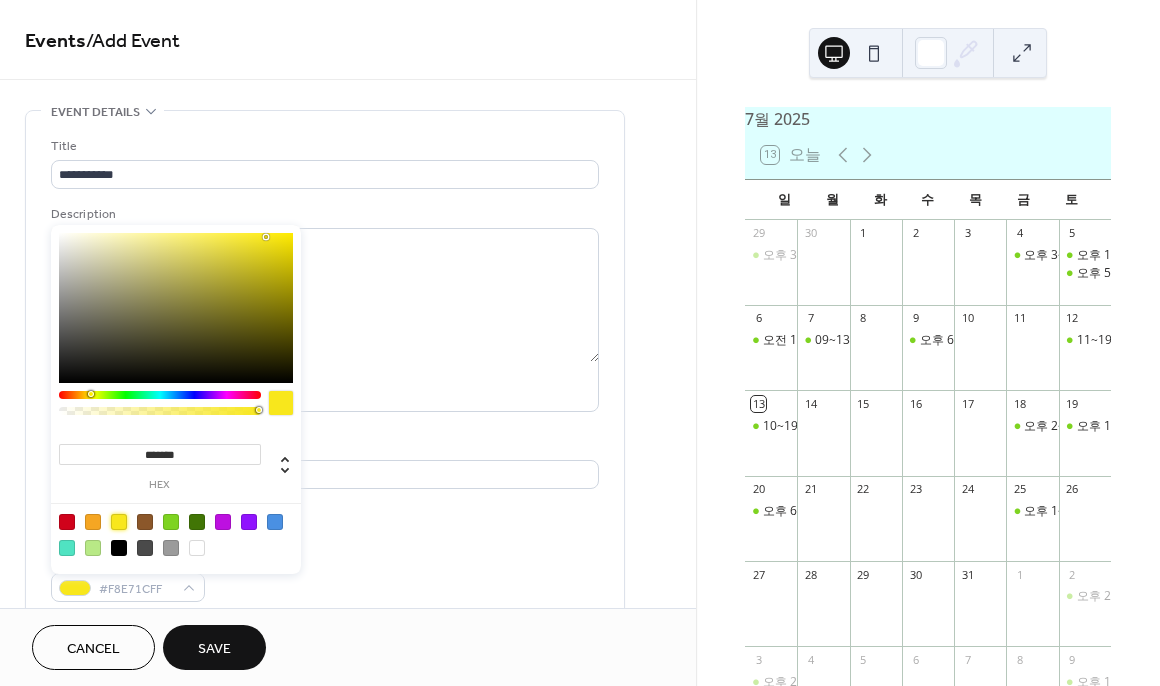 click at bounding box center [171, 522] 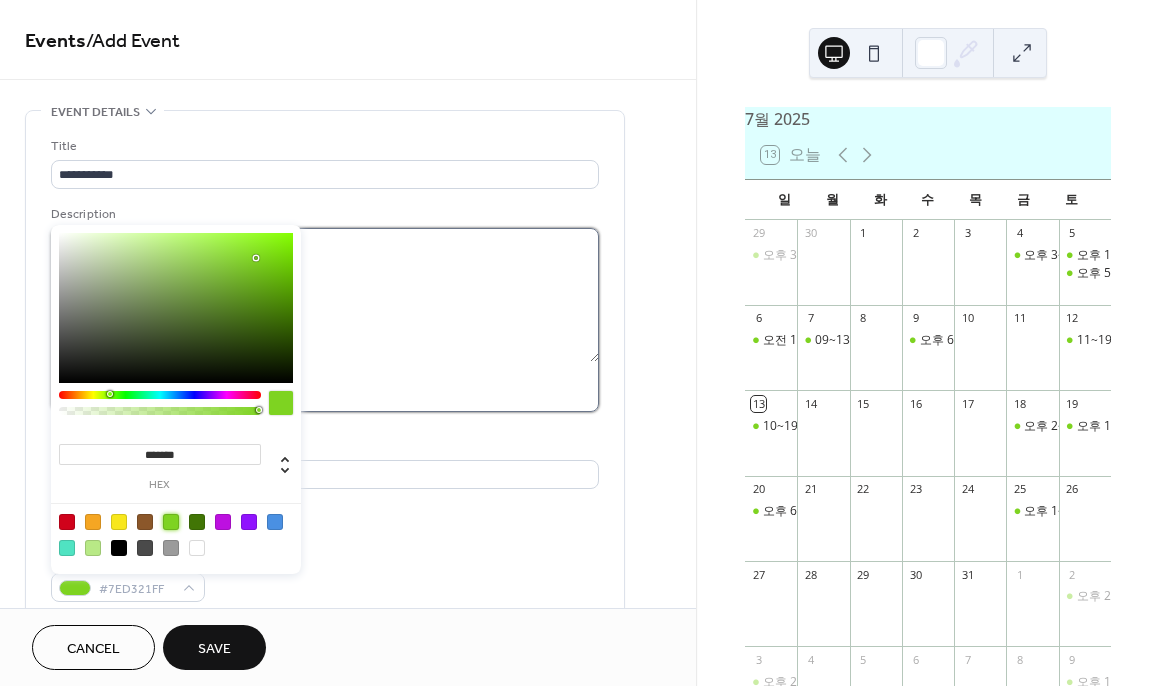 click on "**********" at bounding box center (325, 295) 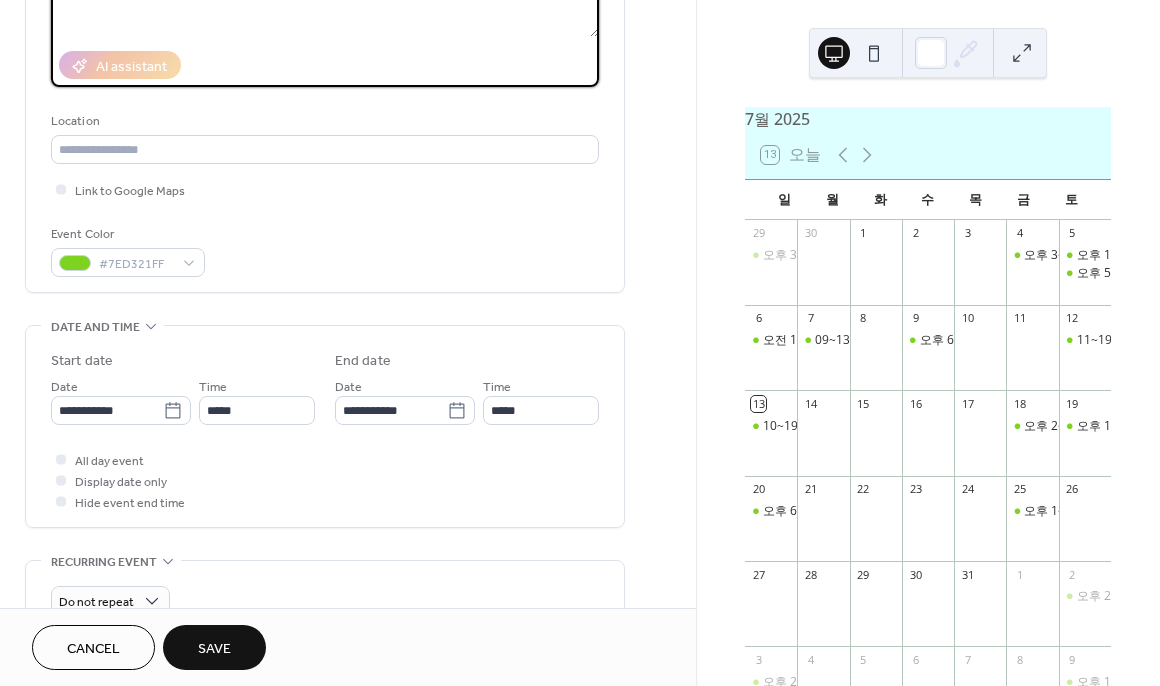 scroll, scrollTop: 333, scrollLeft: 0, axis: vertical 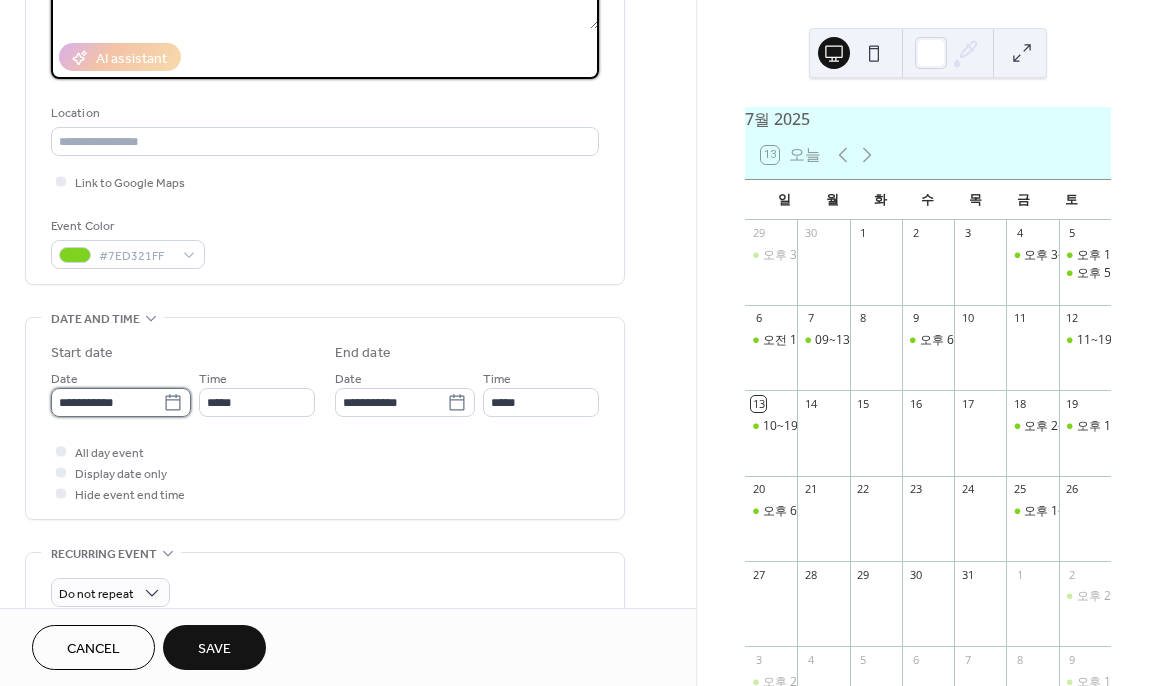 click on "**********" at bounding box center [107, 402] 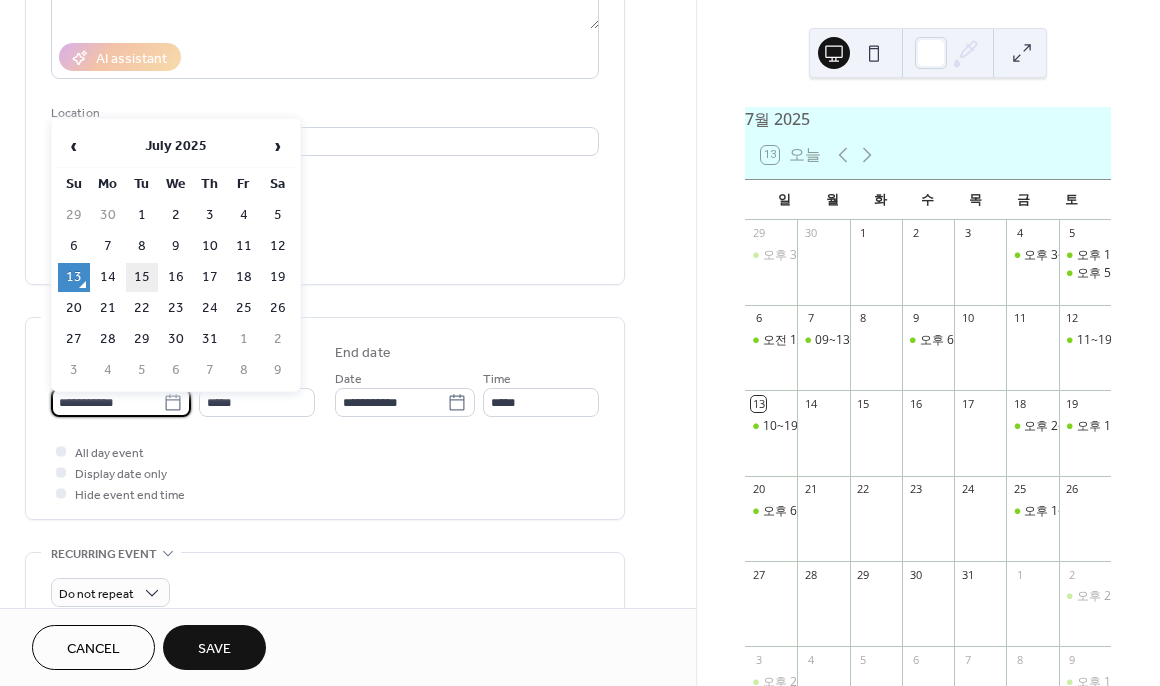 click on "15" at bounding box center (142, 277) 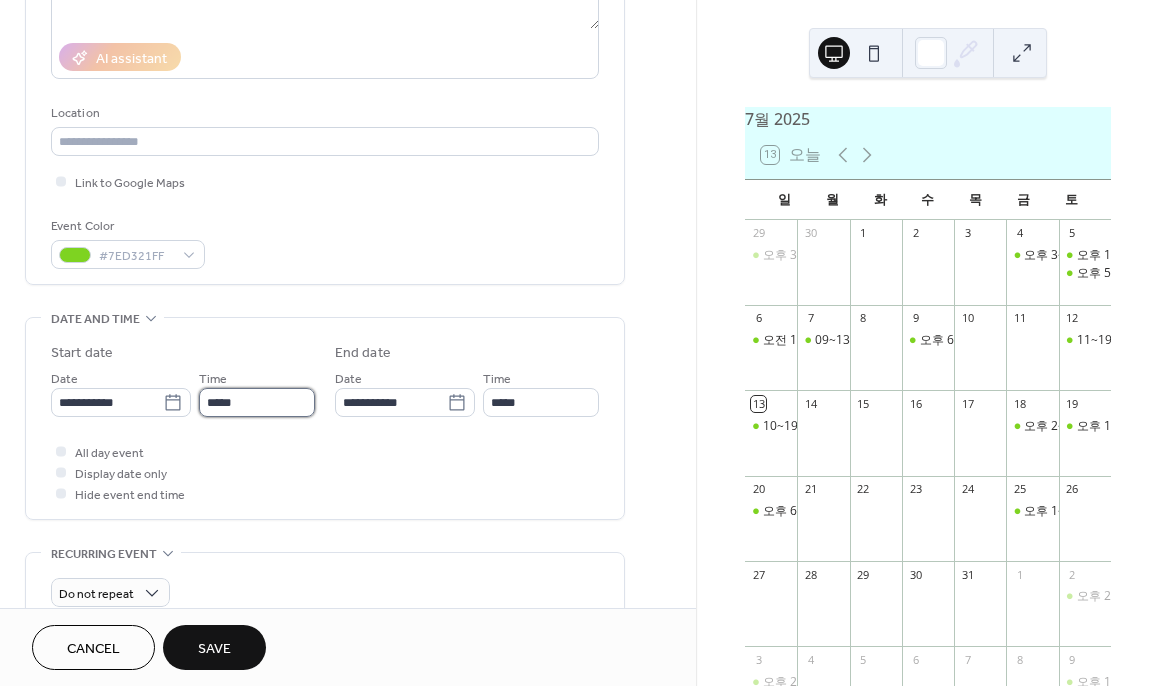 click on "*****" at bounding box center (257, 402) 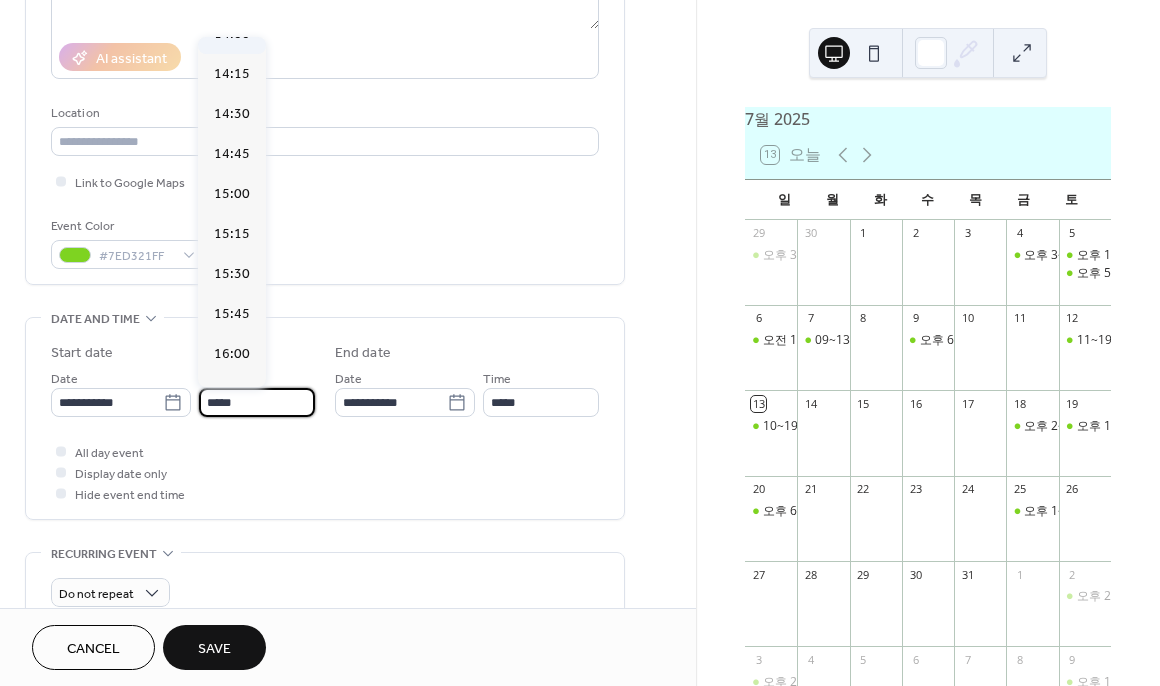 scroll, scrollTop: 2280, scrollLeft: 0, axis: vertical 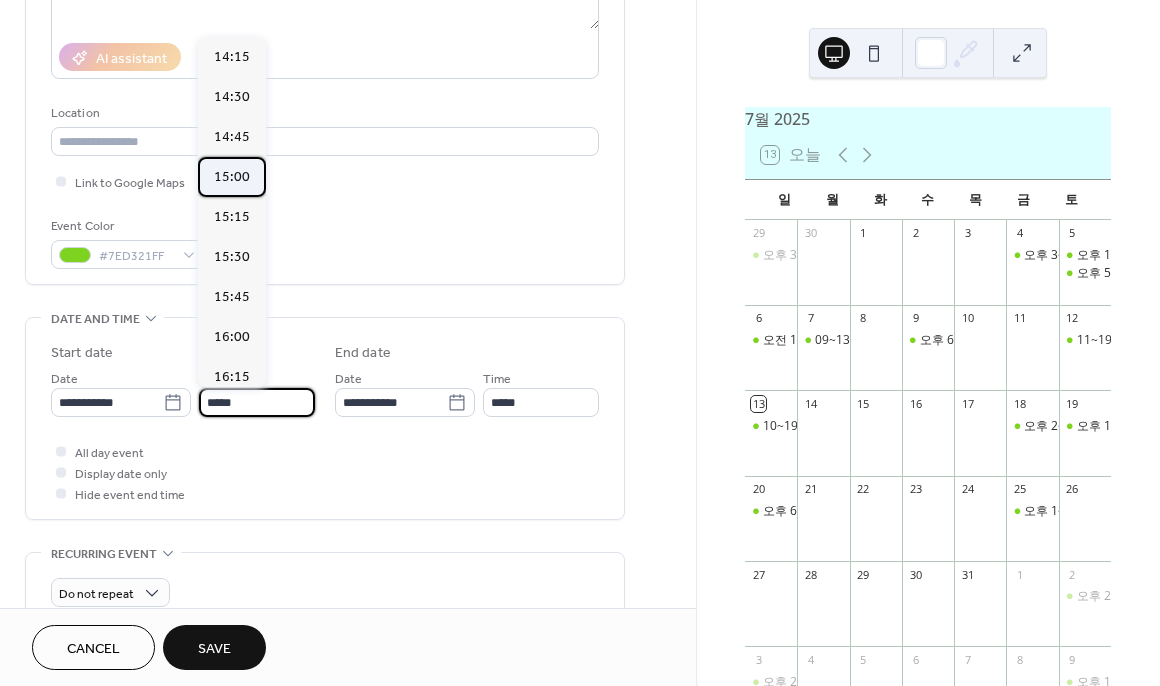 click on "15:00" at bounding box center [232, 177] 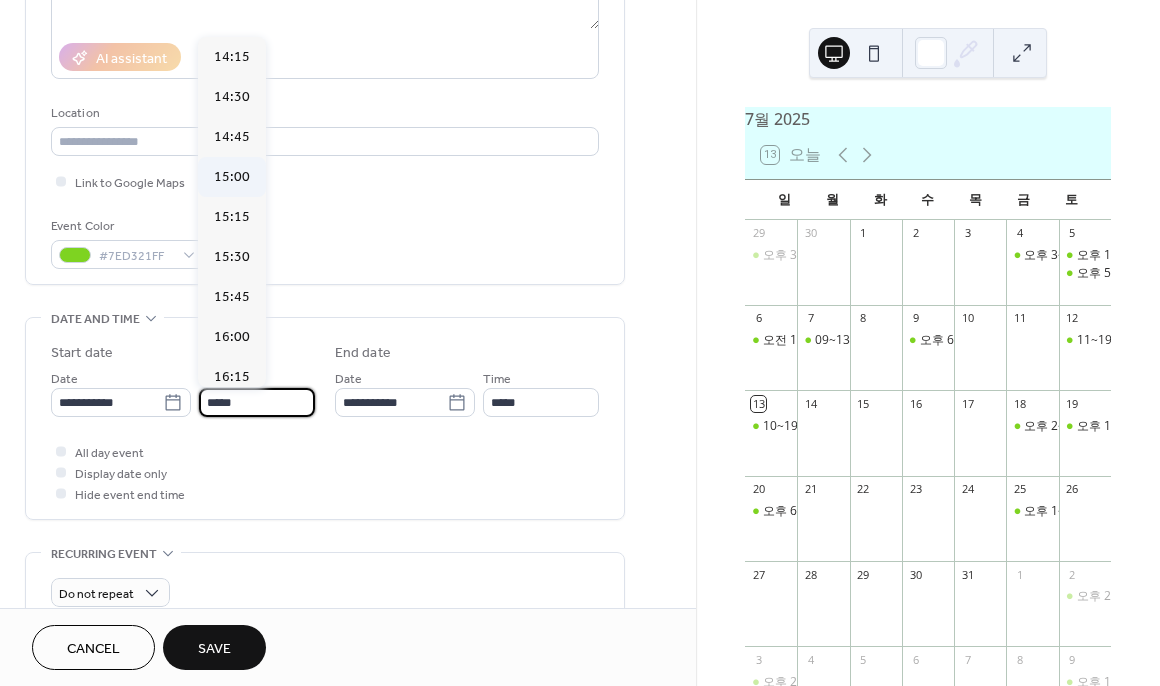 type on "*****" 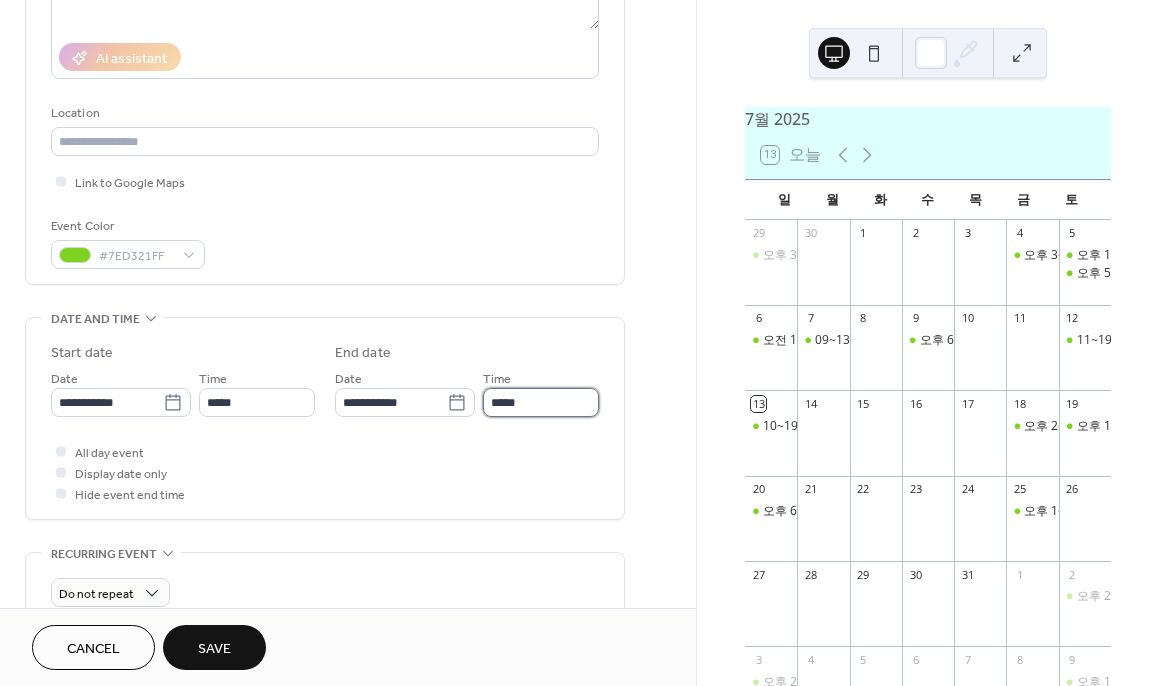 click on "*****" at bounding box center (541, 402) 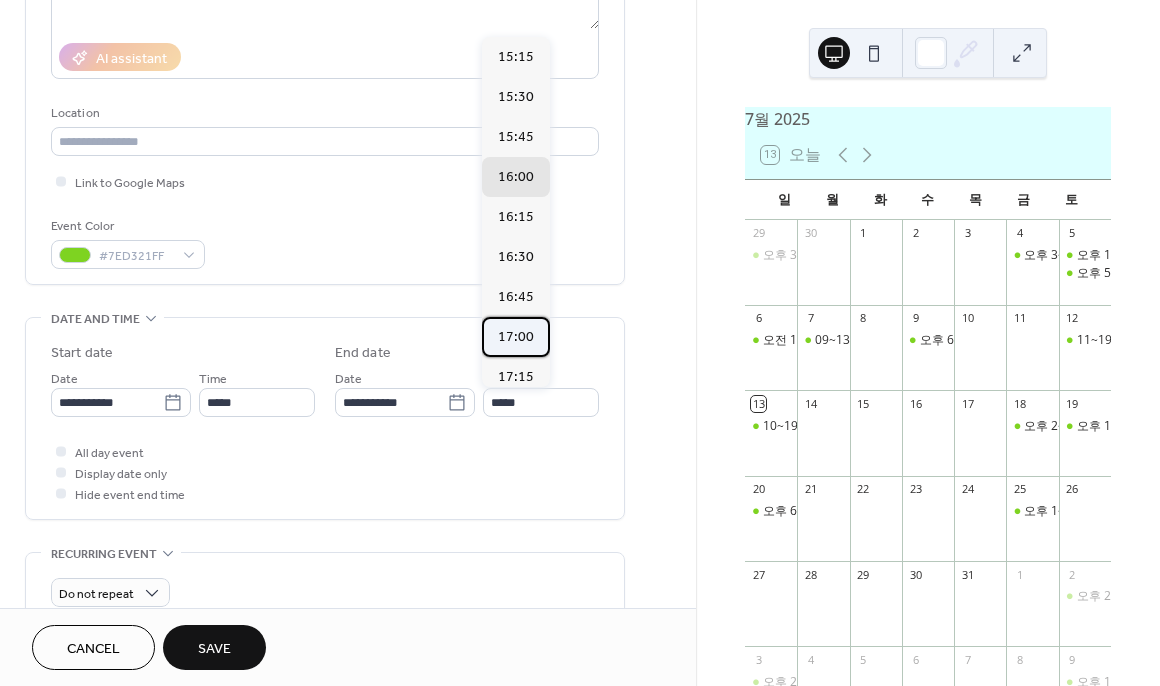 click on "17:00" at bounding box center (516, 337) 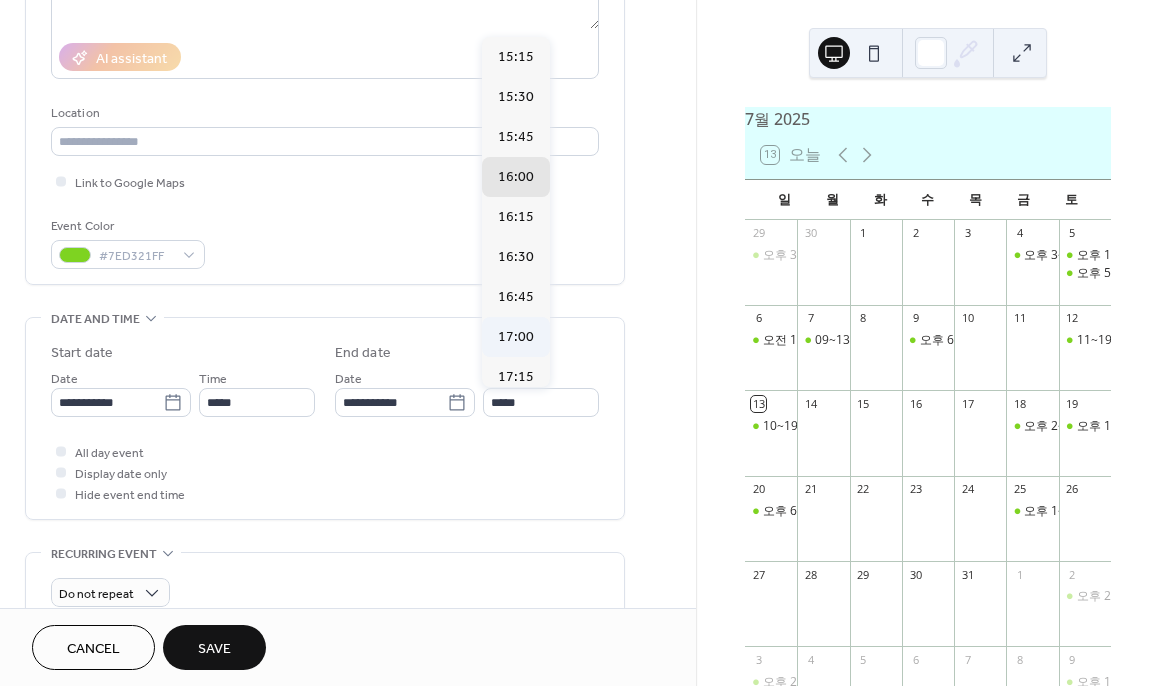 type on "*****" 